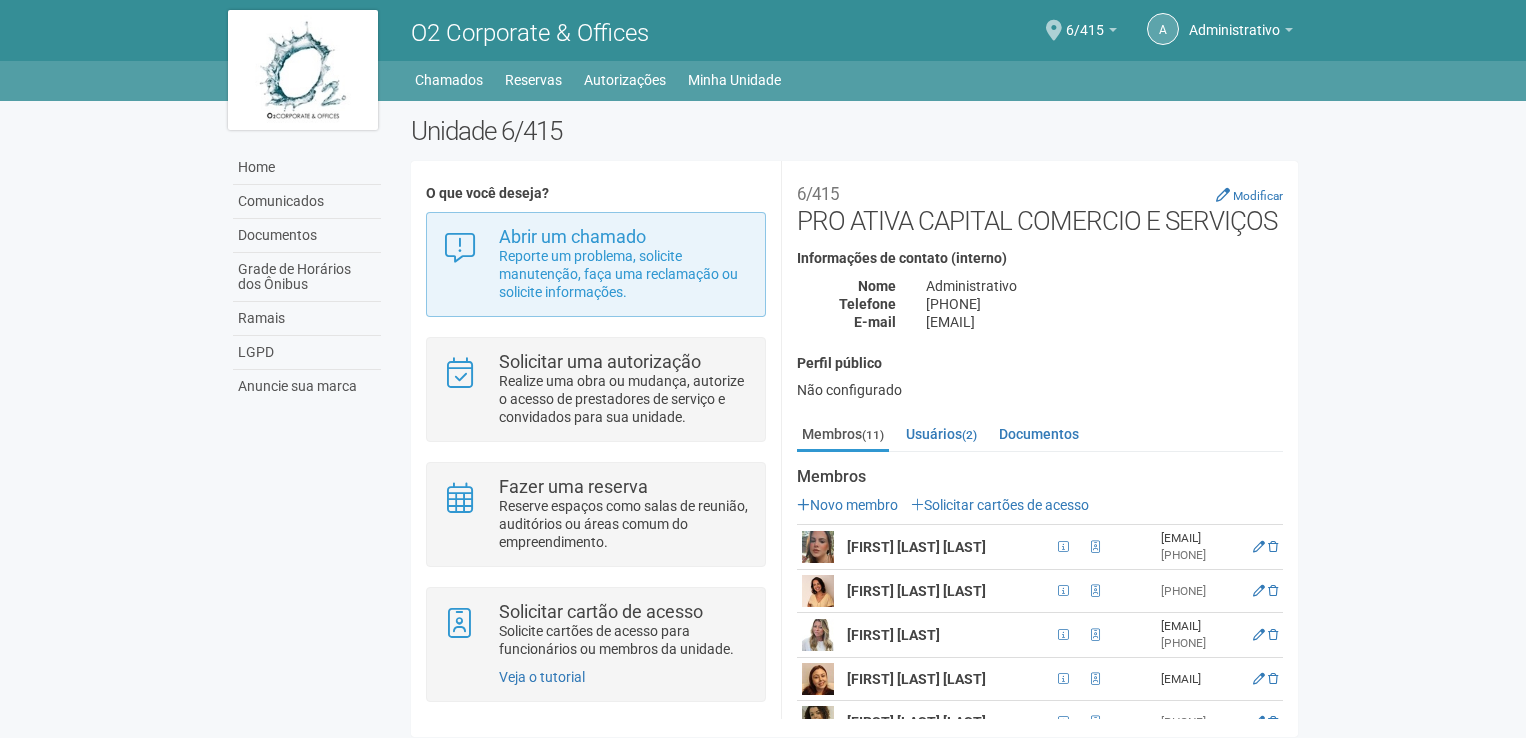 scroll, scrollTop: 0, scrollLeft: 0, axis: both 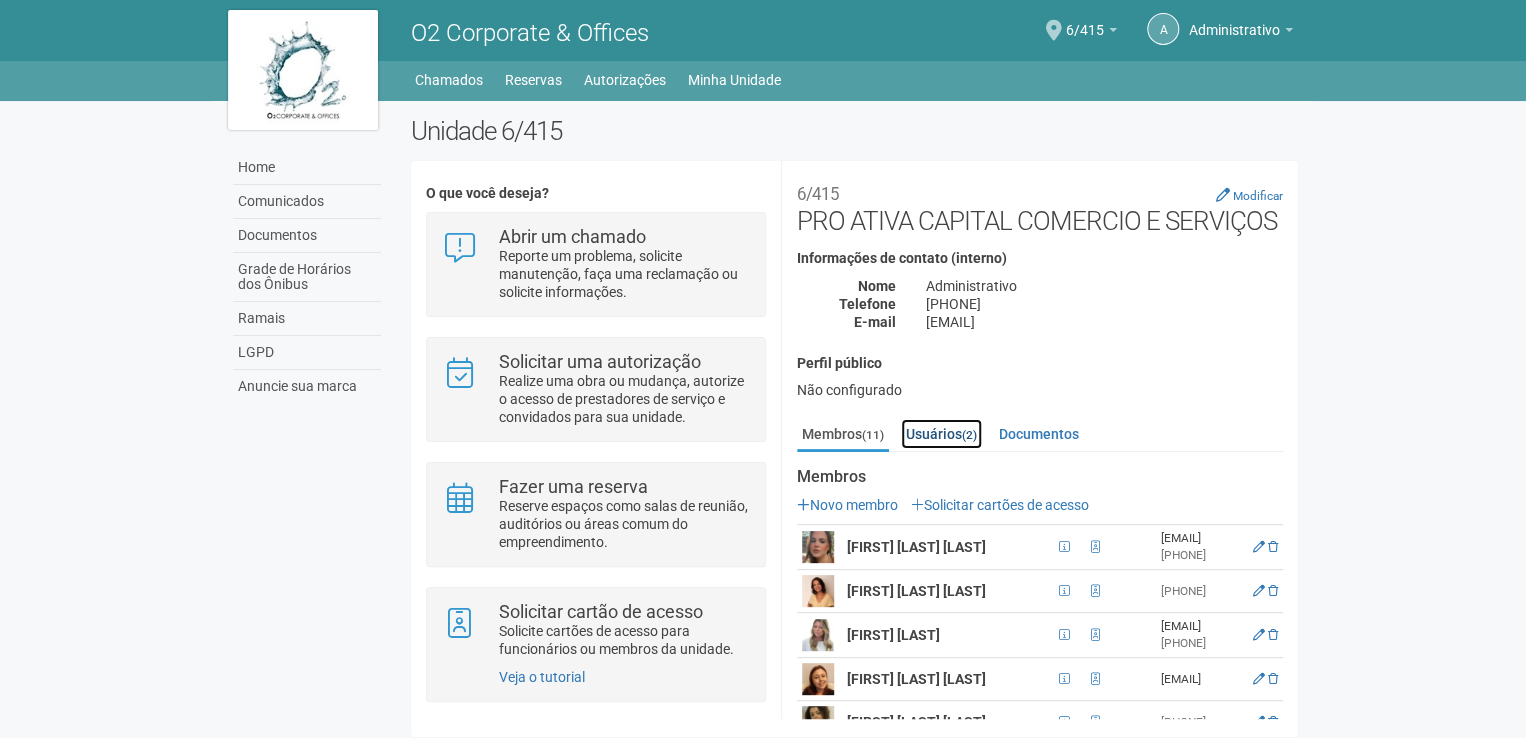 click on "Usuários
(2)" at bounding box center [941, 434] 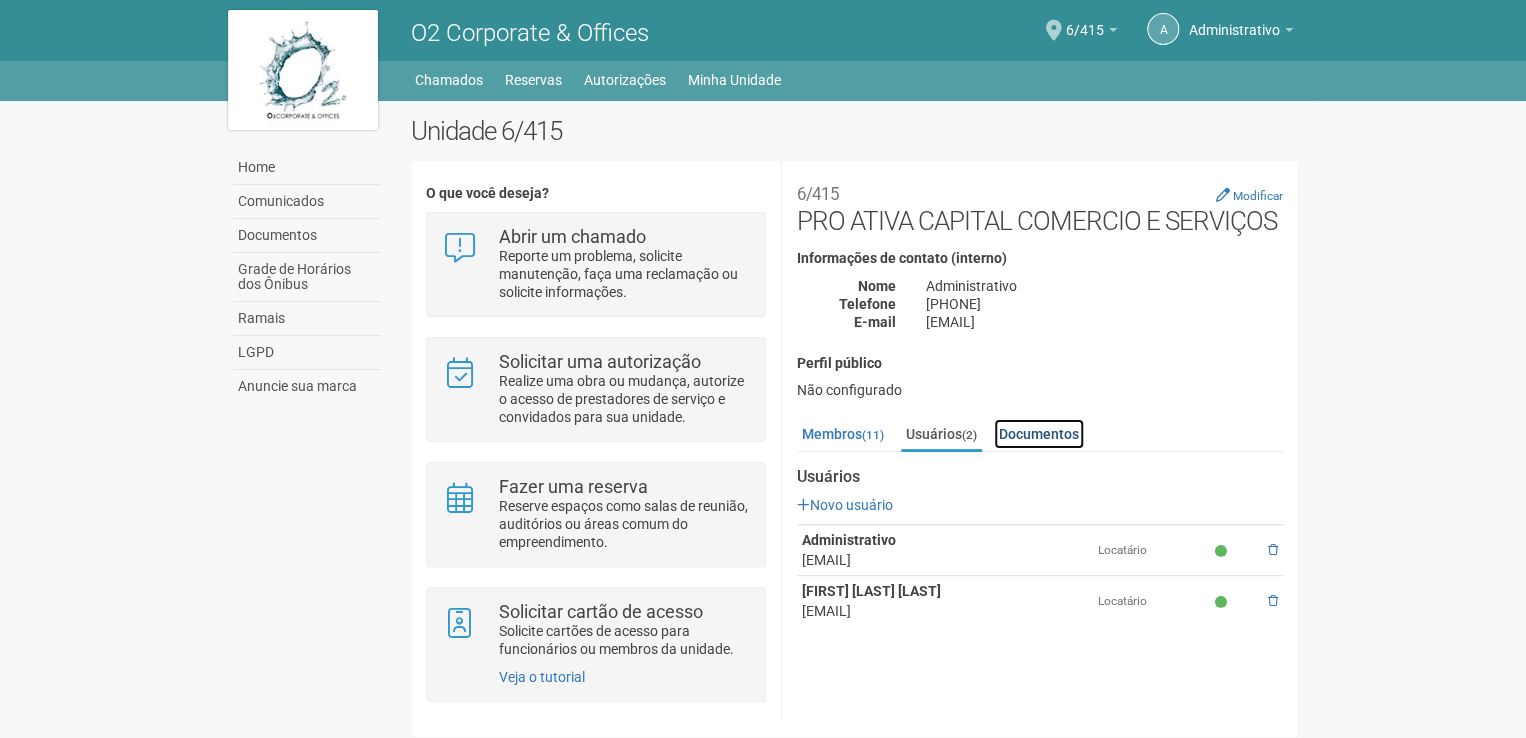 click on "Documentos" at bounding box center [1039, 434] 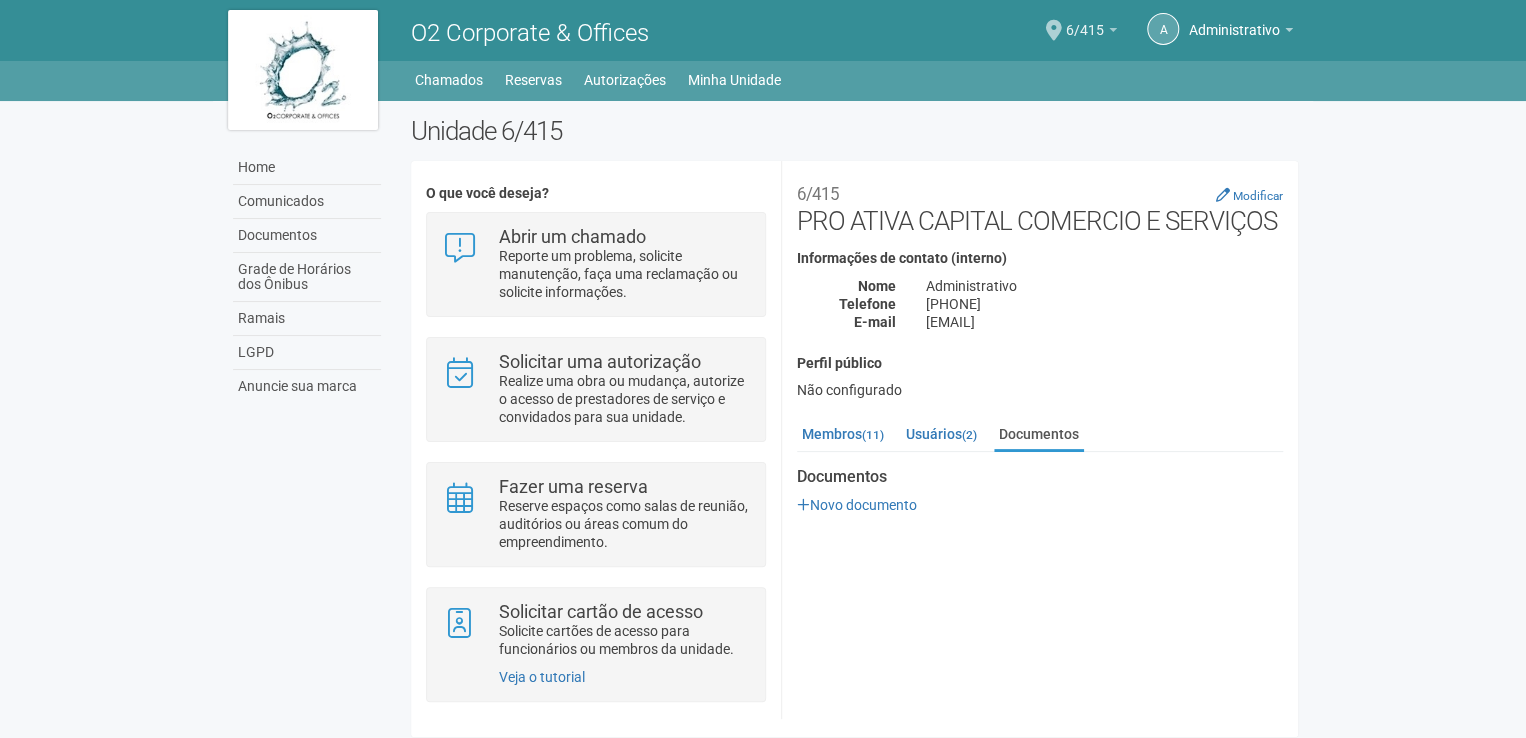 click at bounding box center (1113, 30) 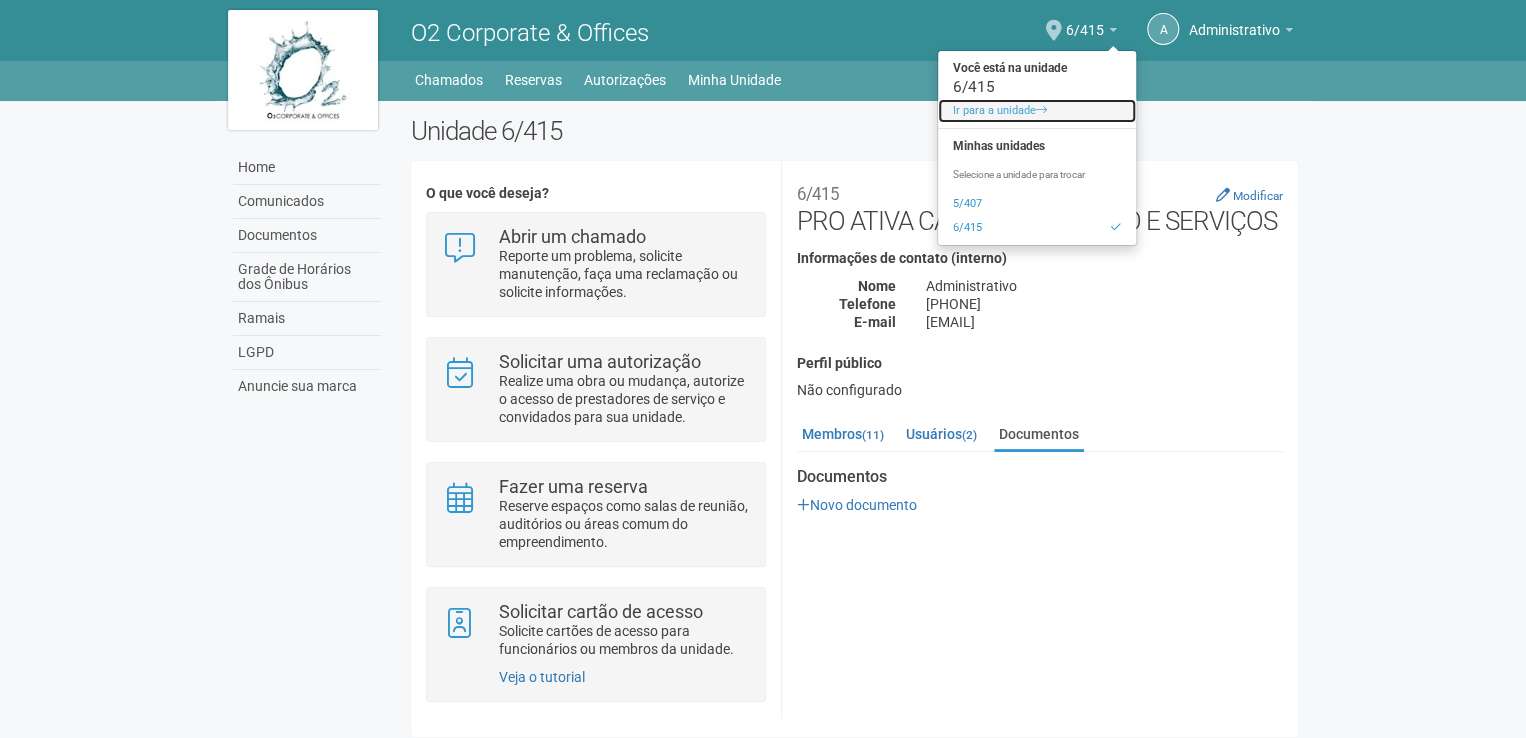 click on "Ir para a unidade" at bounding box center (1037, 111) 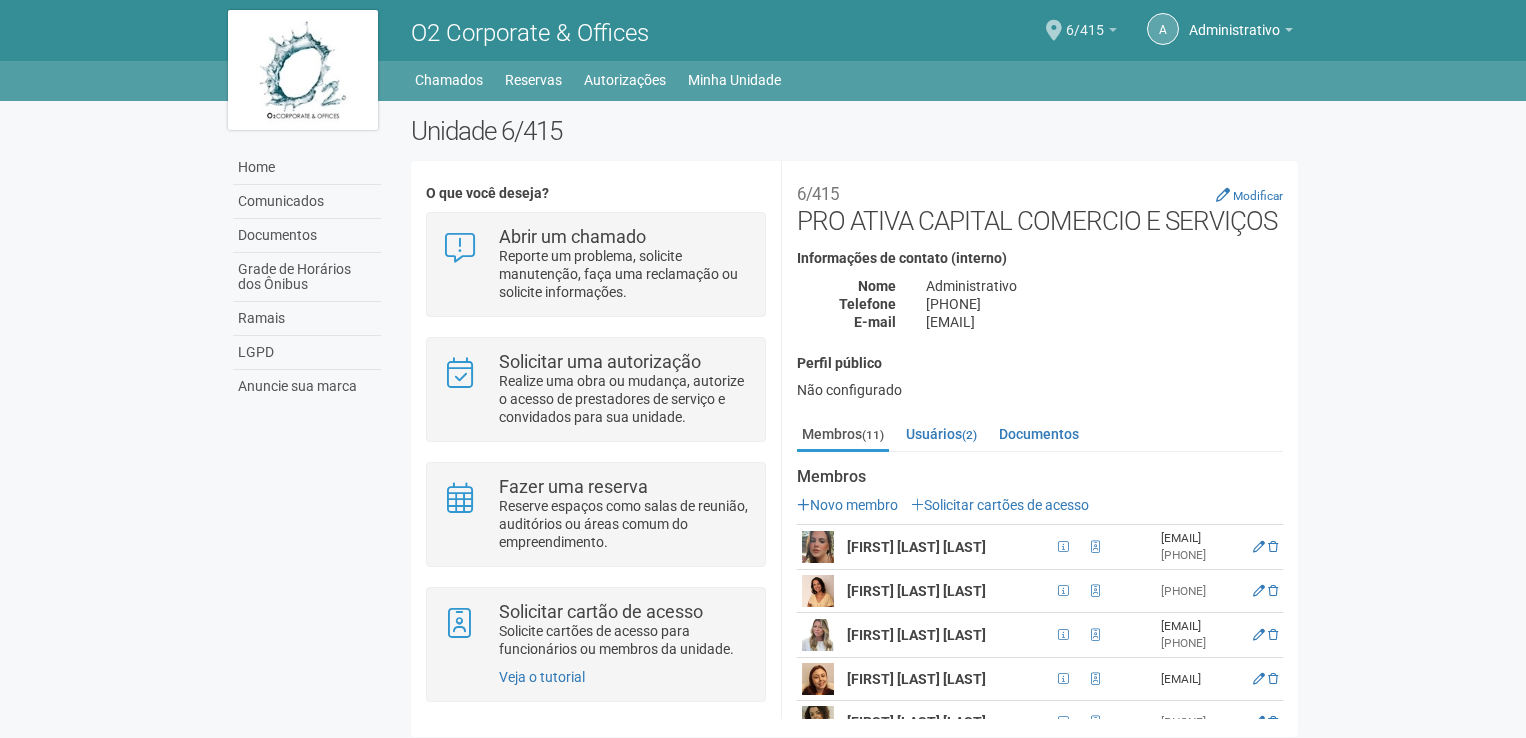 scroll, scrollTop: 0, scrollLeft: 0, axis: both 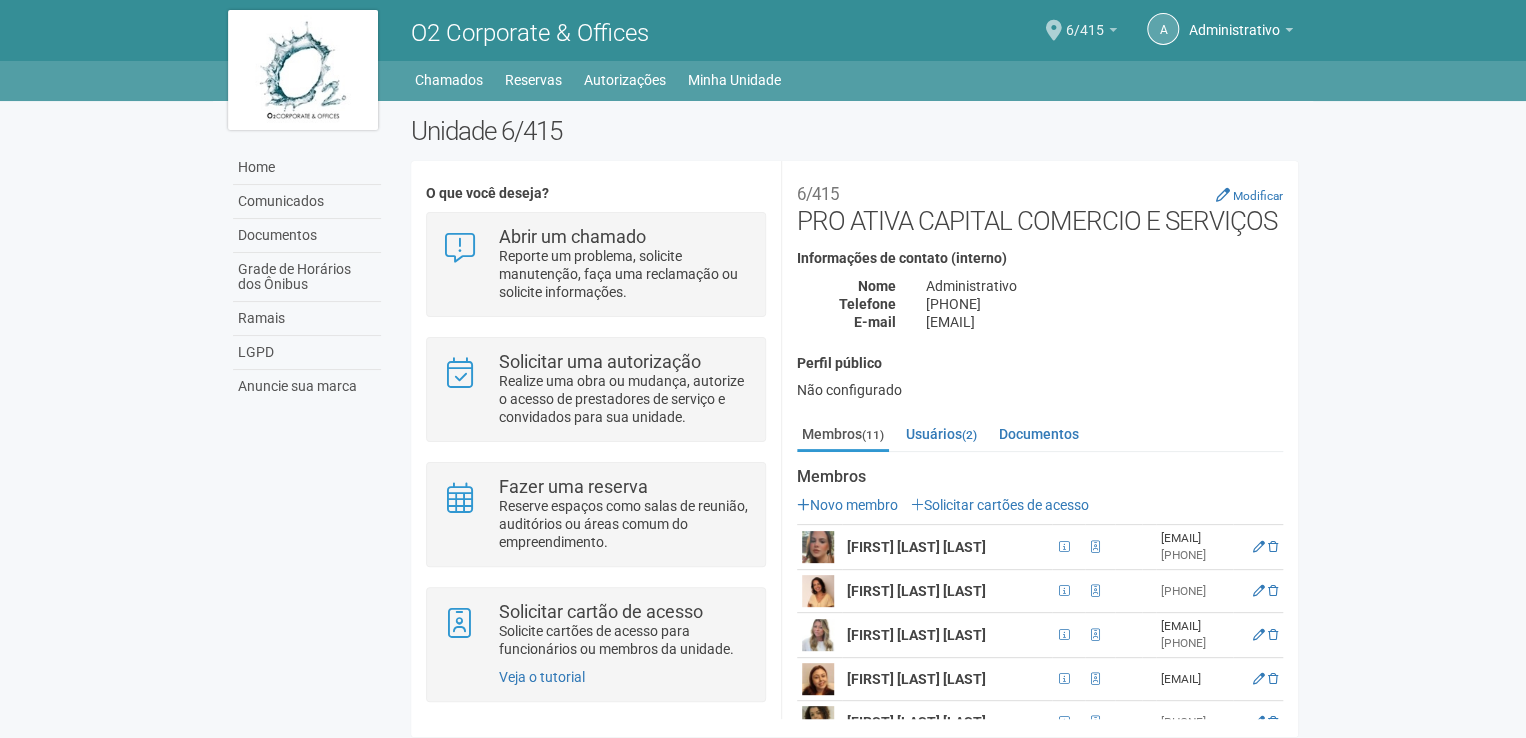 click on "6/415" at bounding box center (1091, 33) 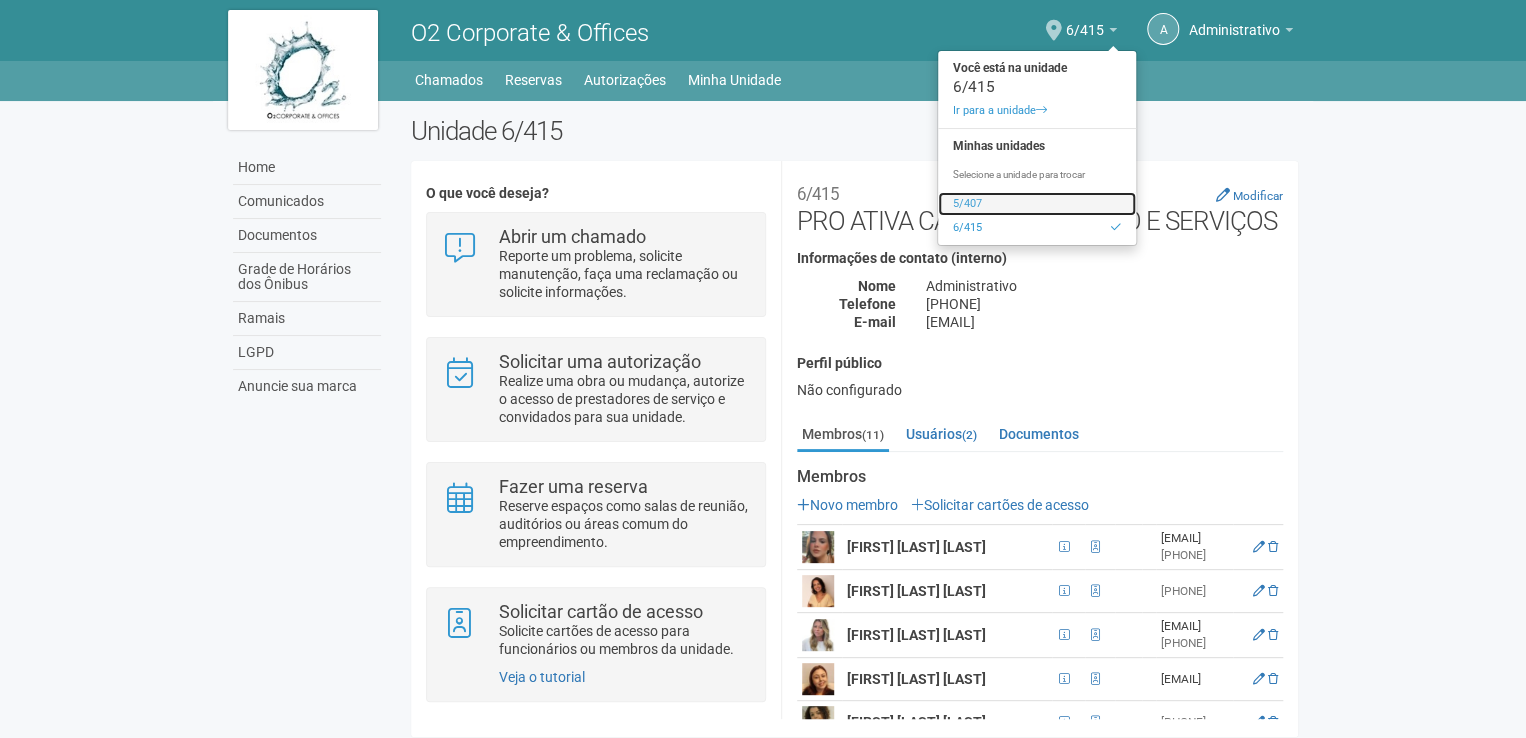 click on "5/407" at bounding box center [1037, 204] 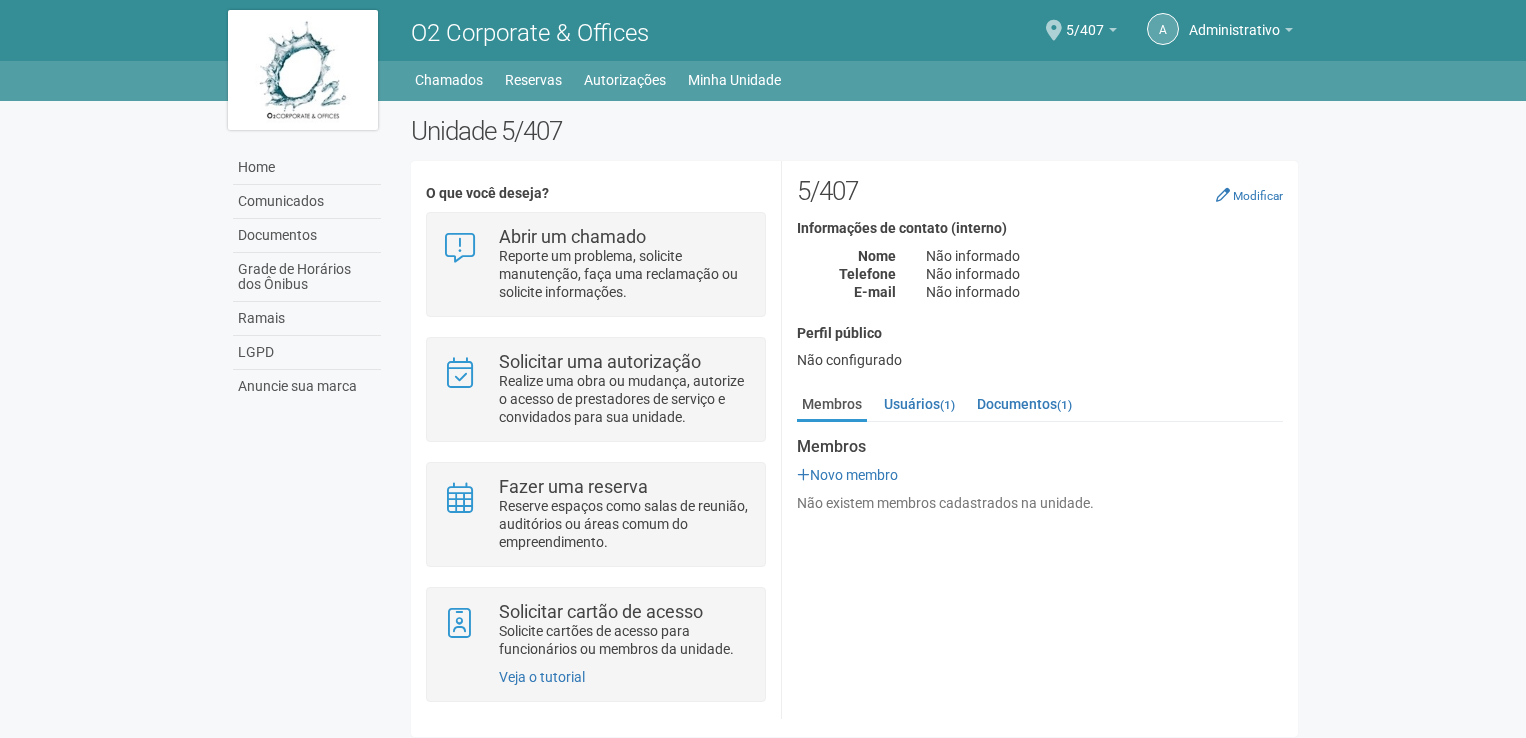 scroll, scrollTop: 0, scrollLeft: 0, axis: both 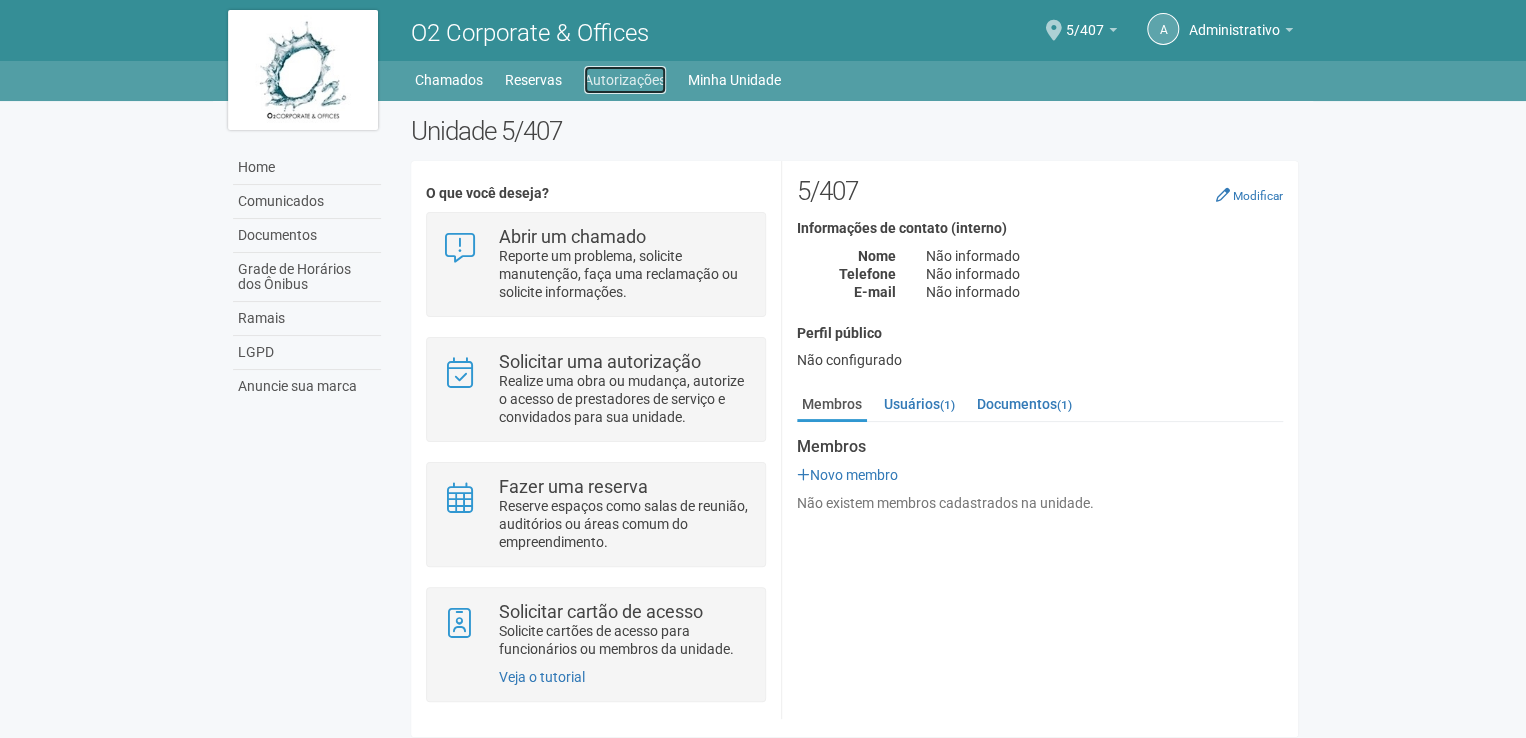 click on "Autorizações" at bounding box center (625, 80) 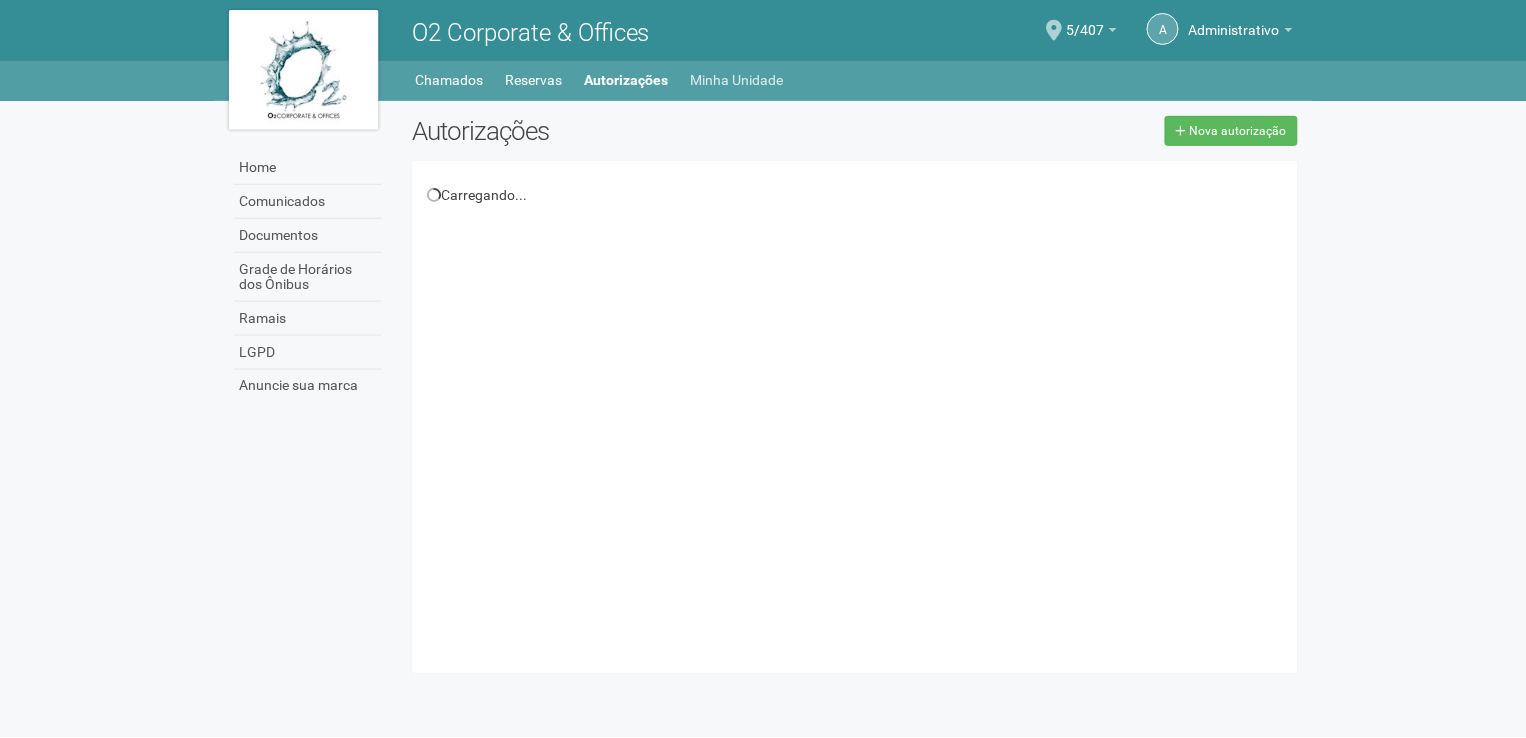 scroll, scrollTop: 0, scrollLeft: 0, axis: both 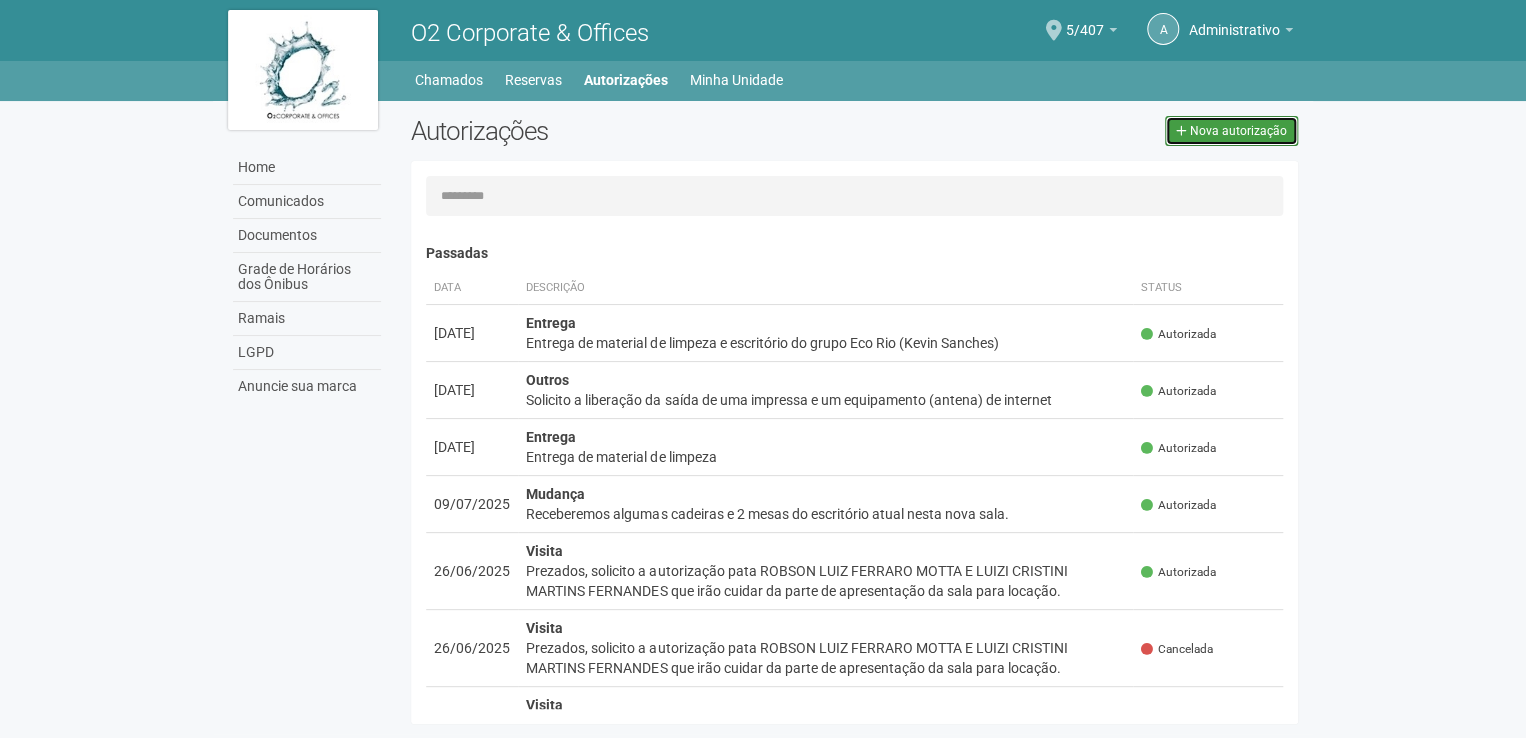 click on "Nova autorização" at bounding box center [1238, 131] 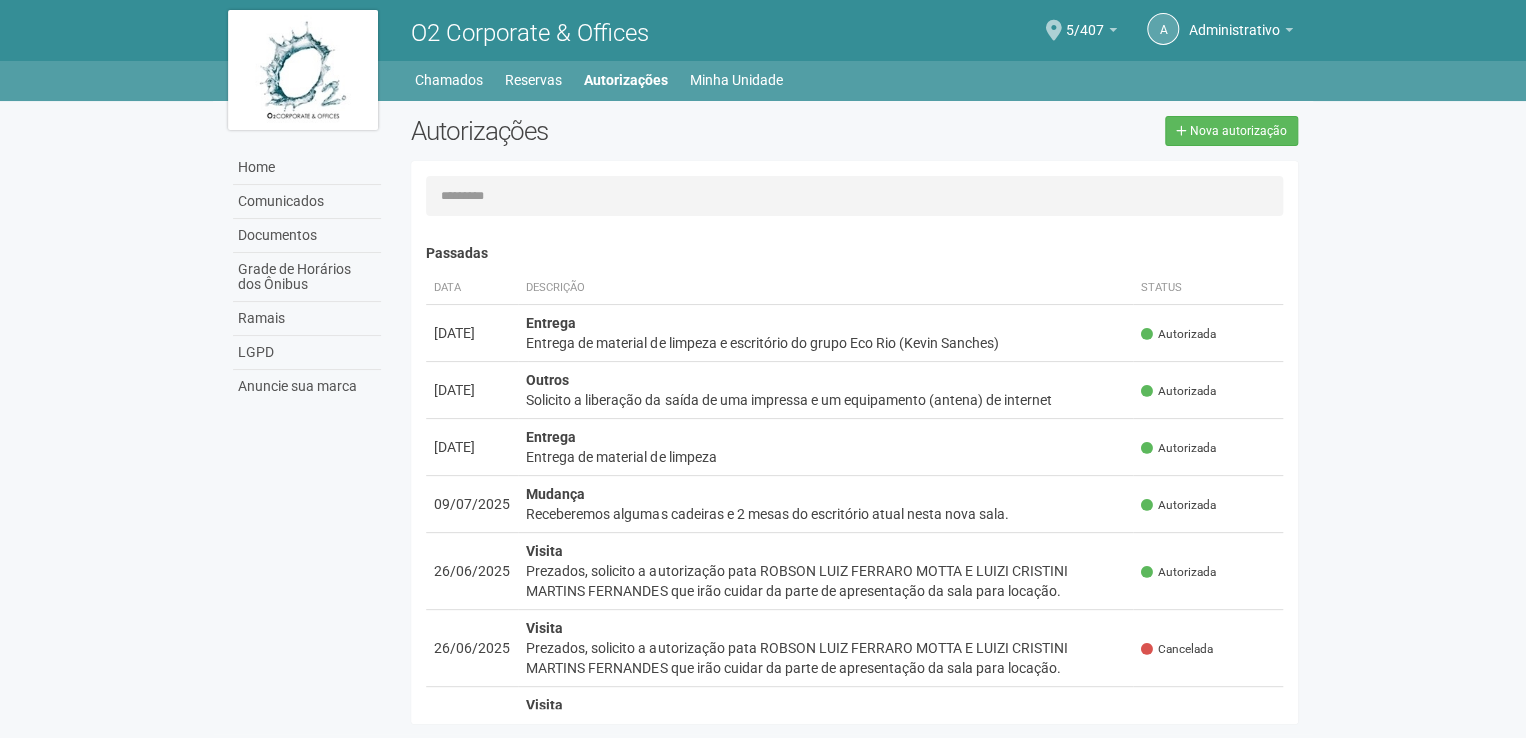select on "**" 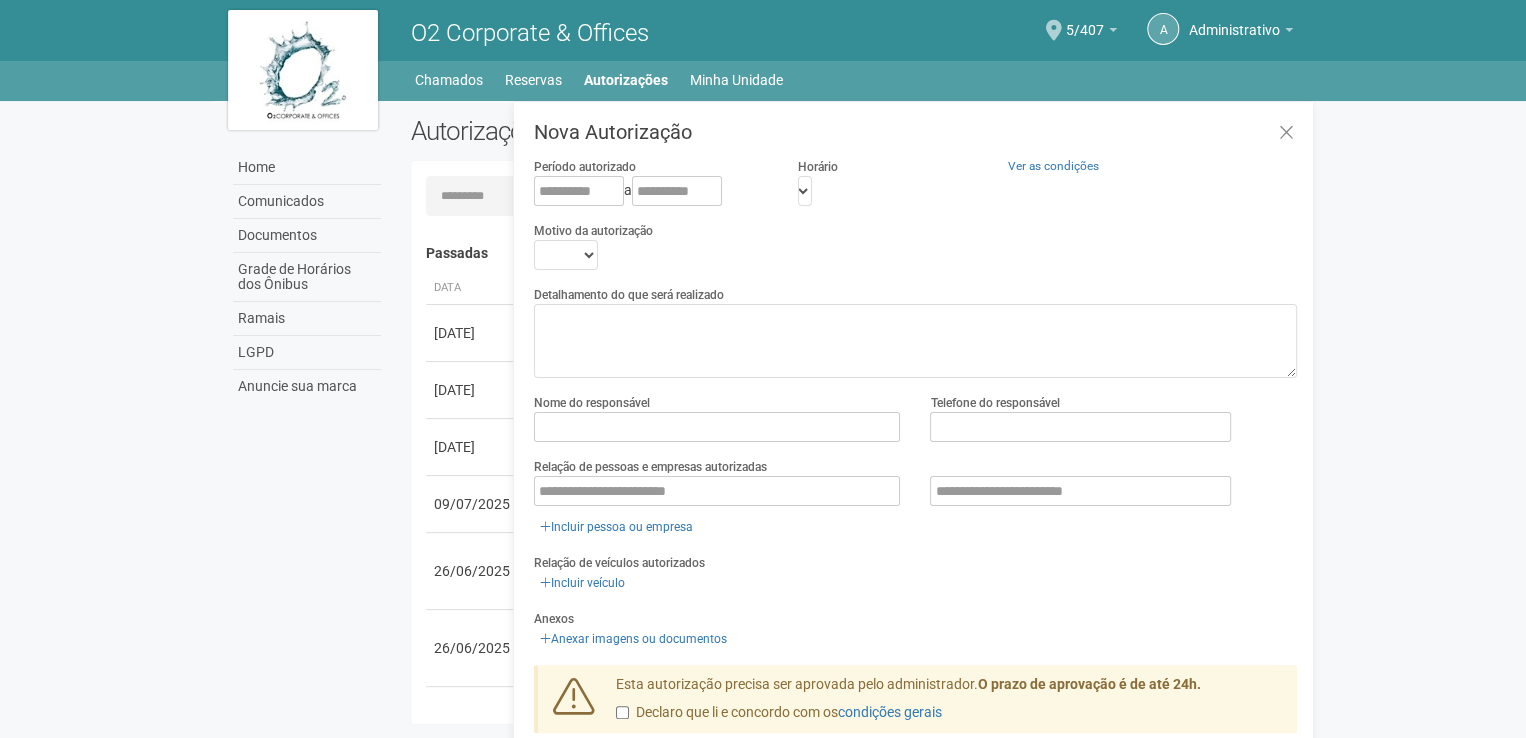 scroll, scrollTop: 31, scrollLeft: 0, axis: vertical 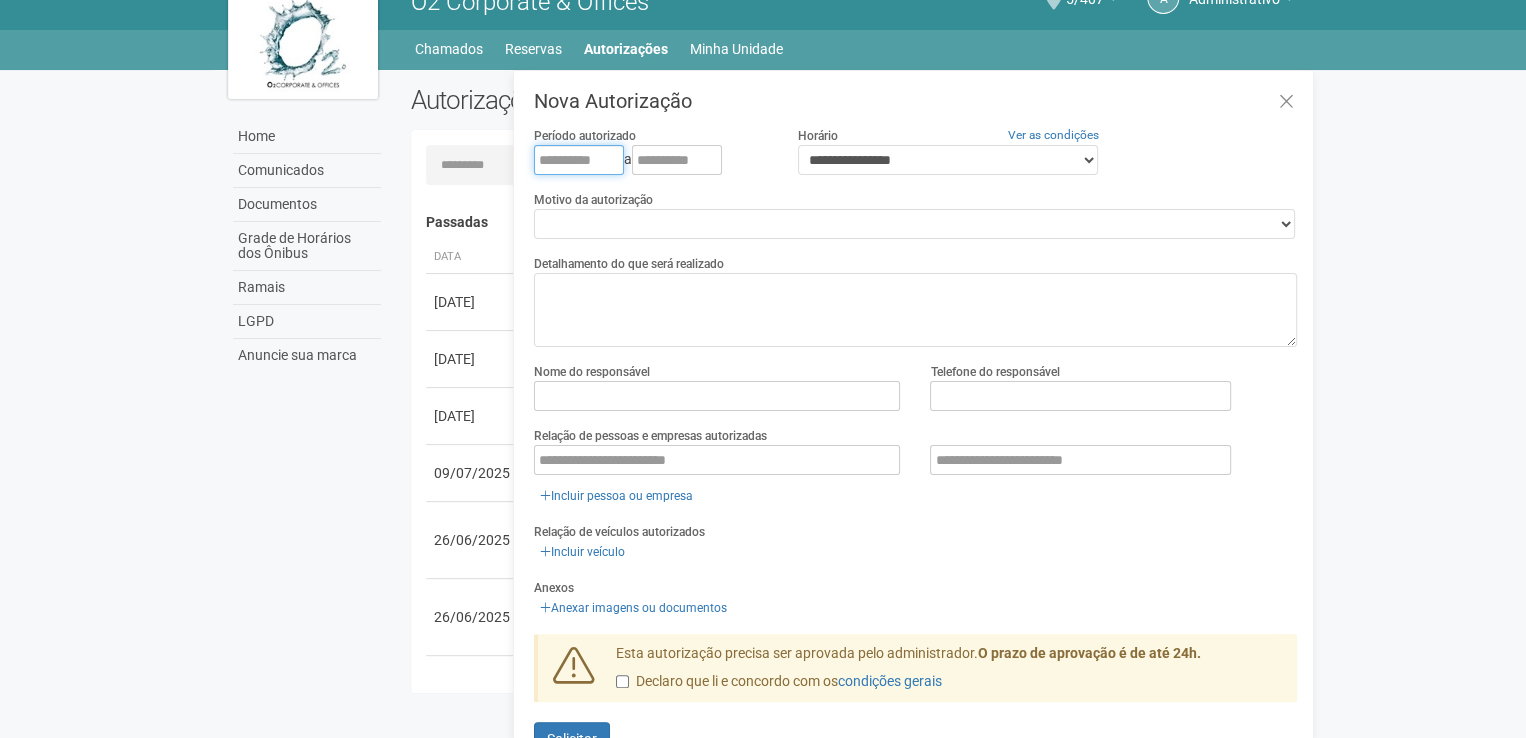 click at bounding box center [579, 160] 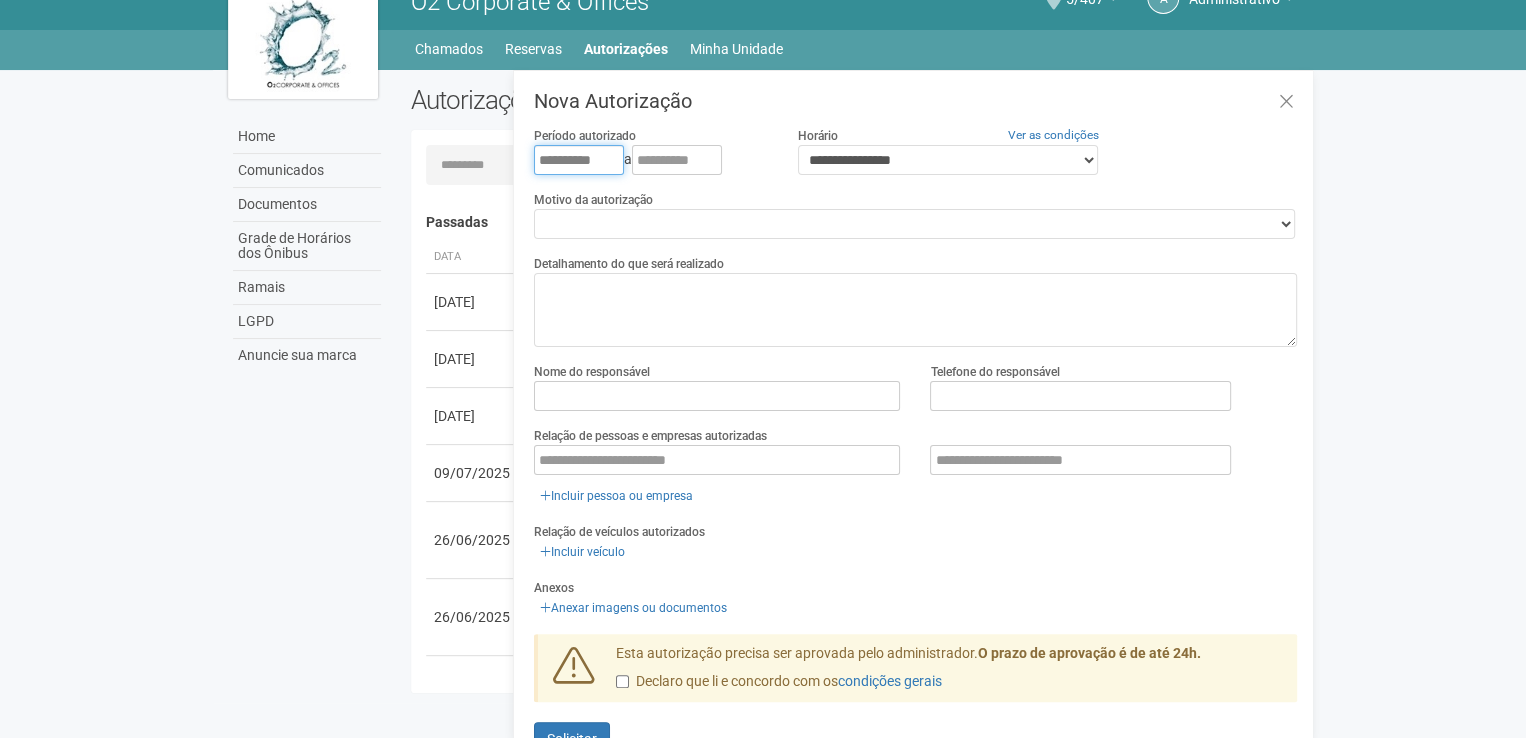 type on "**********" 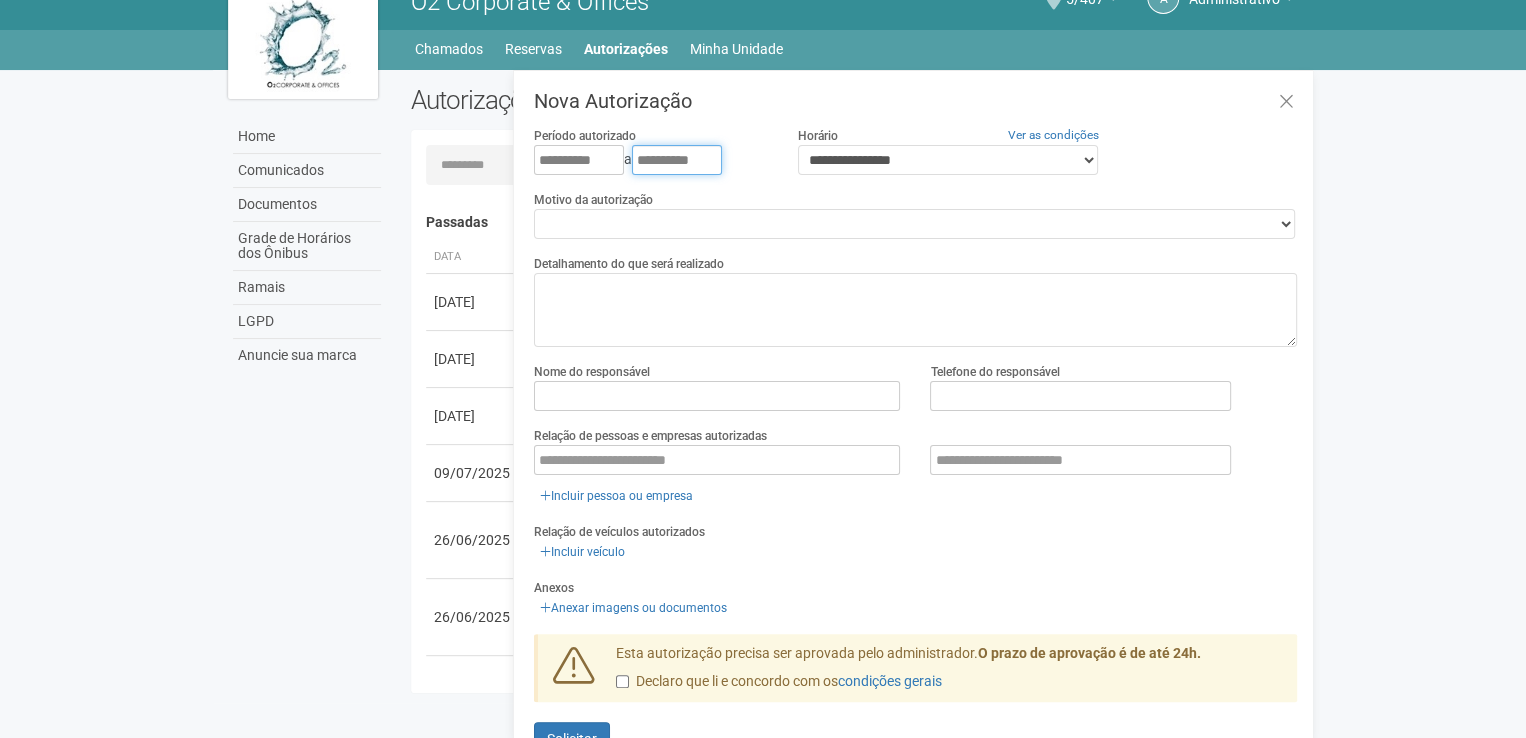 type on "**********" 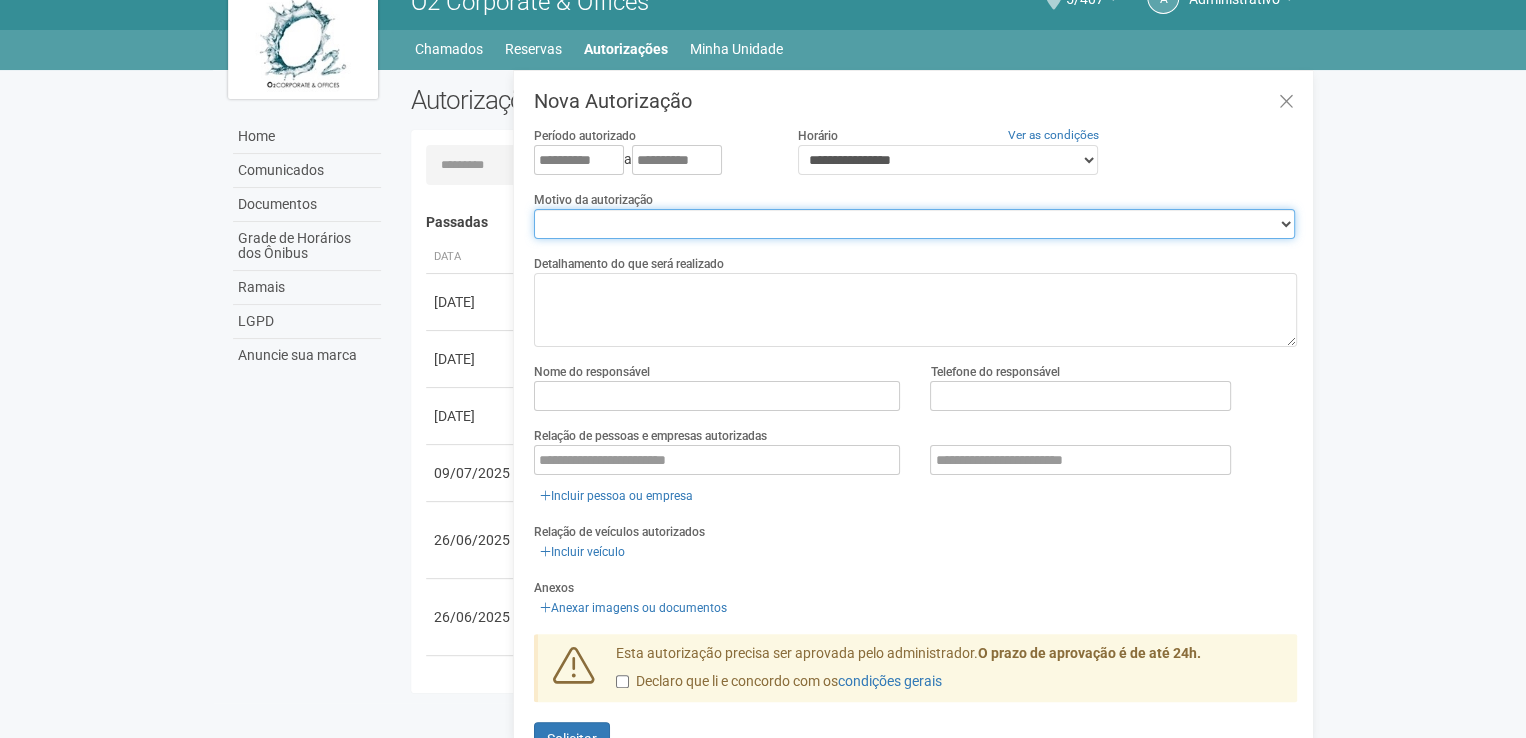 click on "**********" at bounding box center (914, 224) 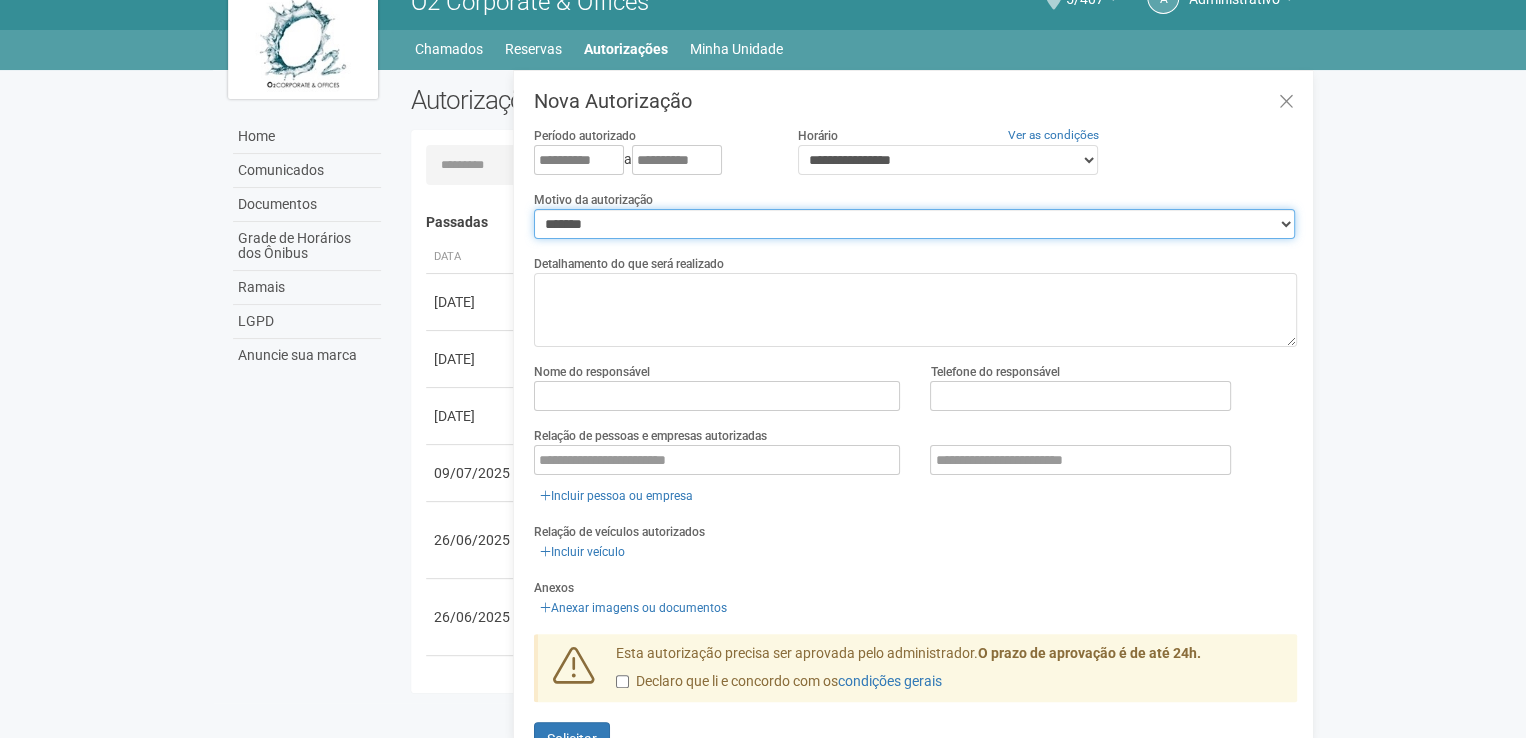 click on "**********" at bounding box center (914, 224) 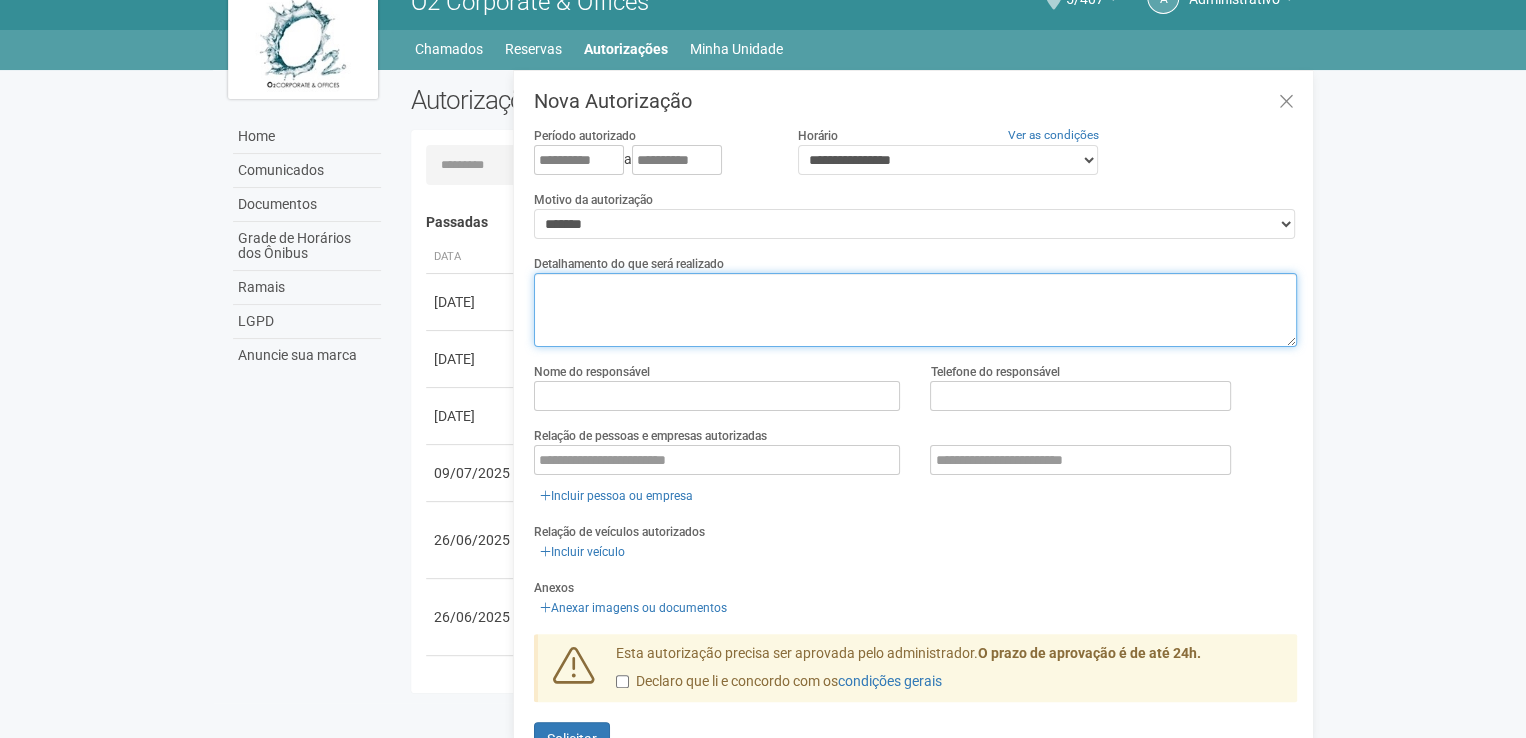 drag, startPoint x: 605, startPoint y: 305, endPoint x: 594, endPoint y: 300, distance: 12.083046 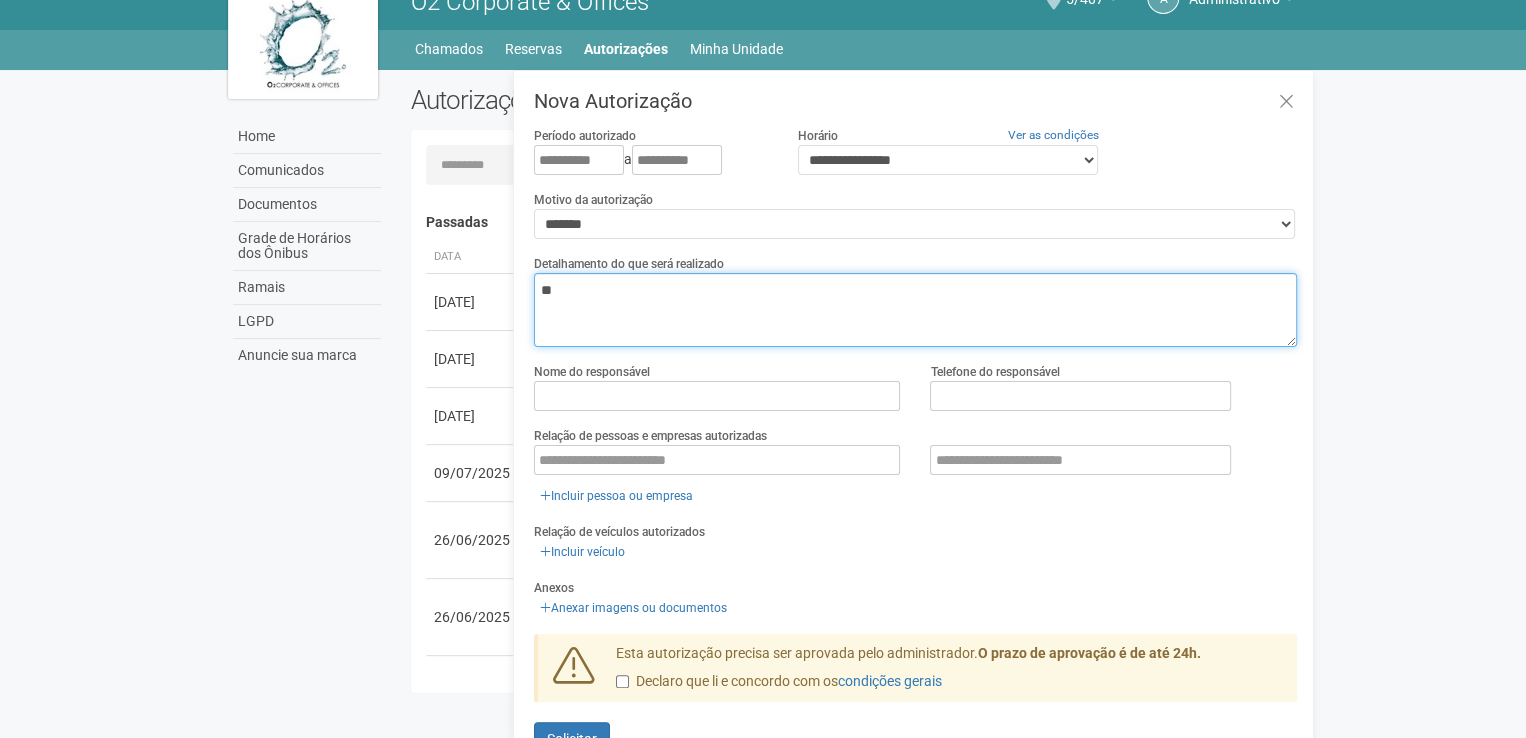 type on "*" 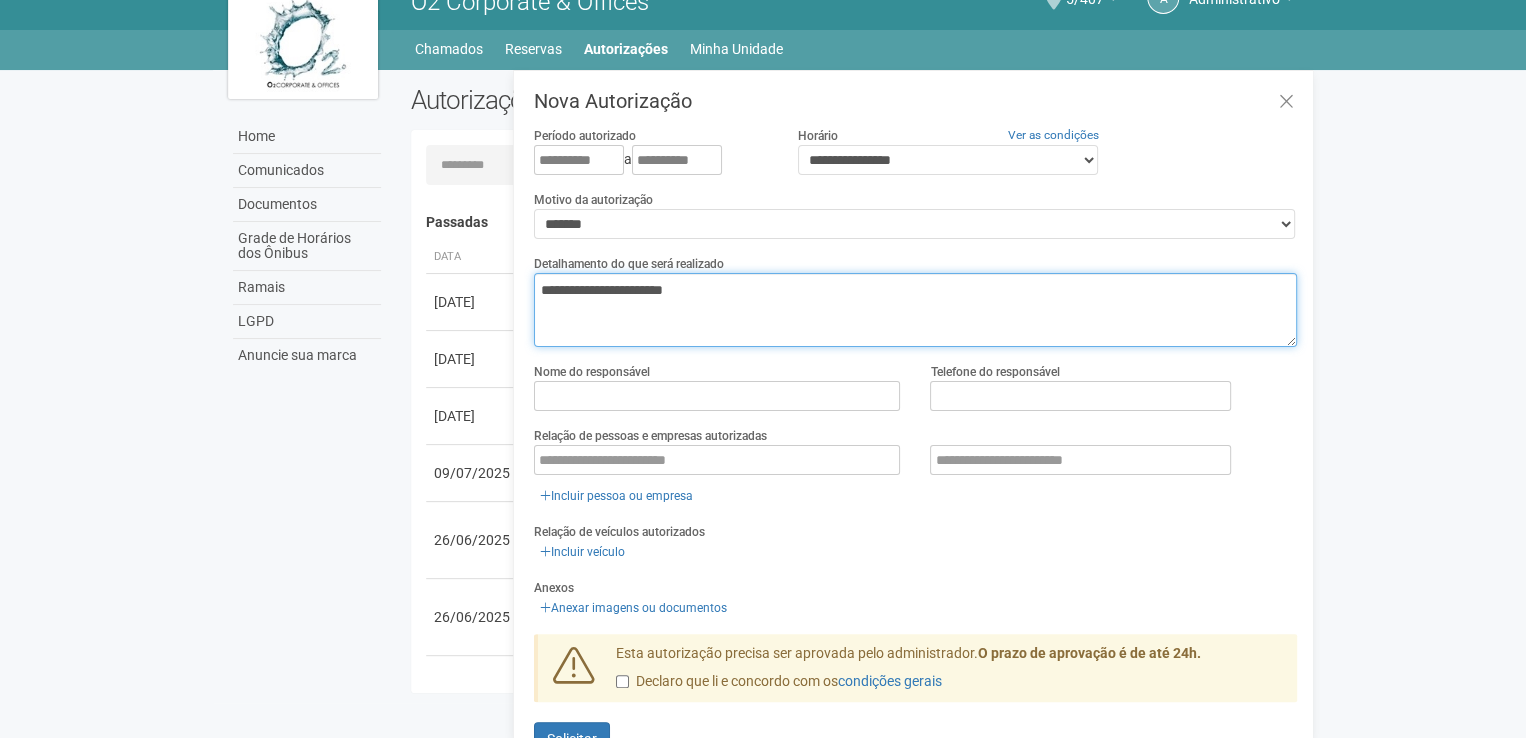 type on "**********" 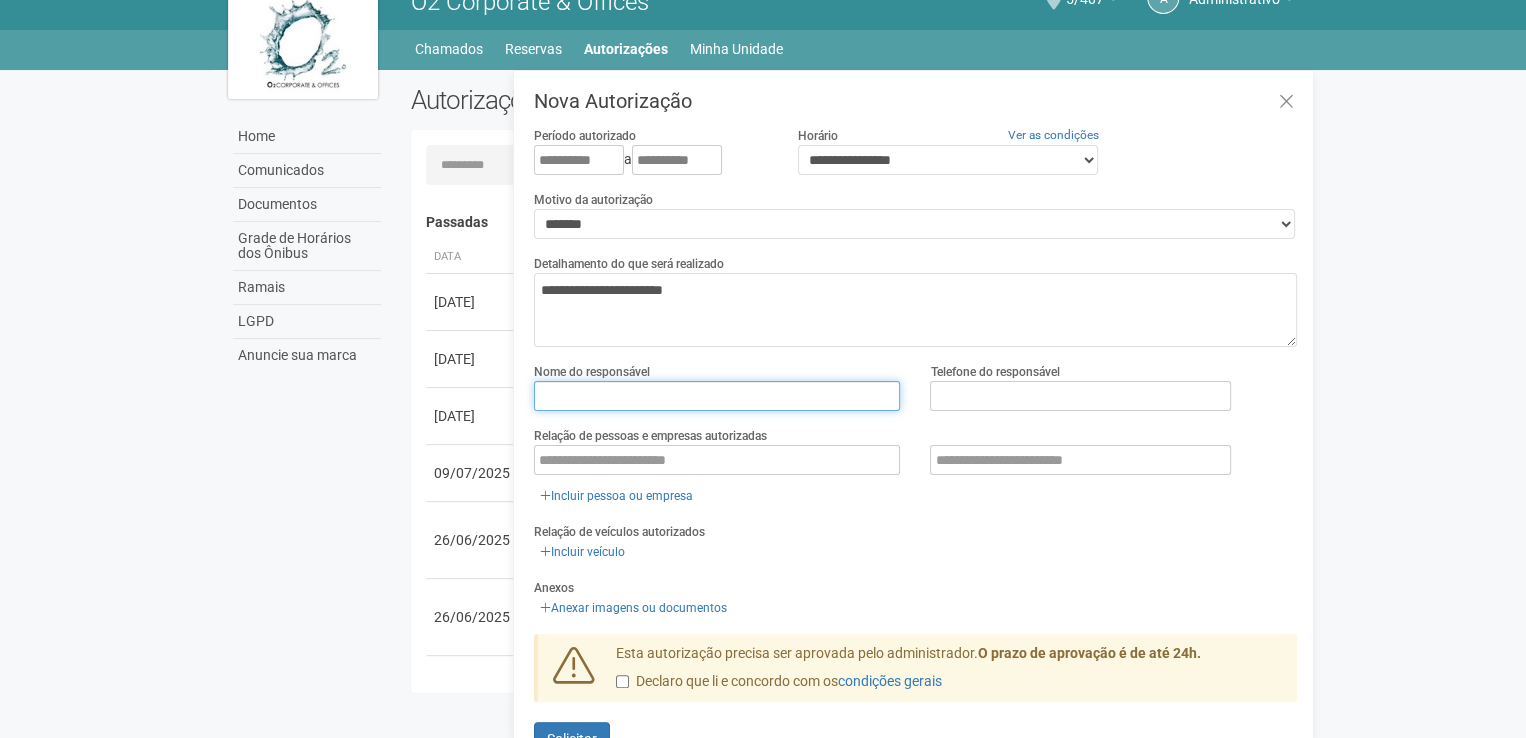 click at bounding box center [717, 396] 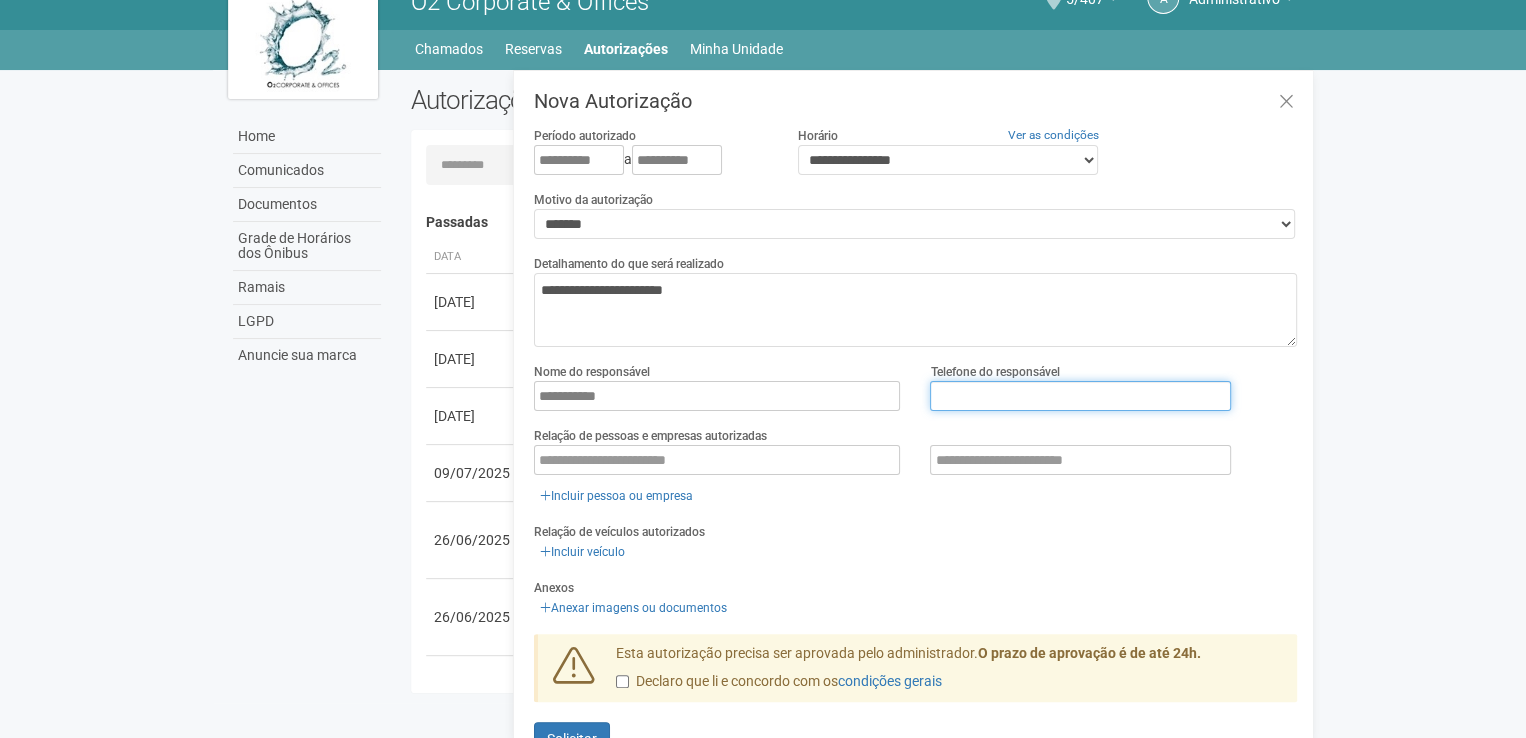 type on "**********" 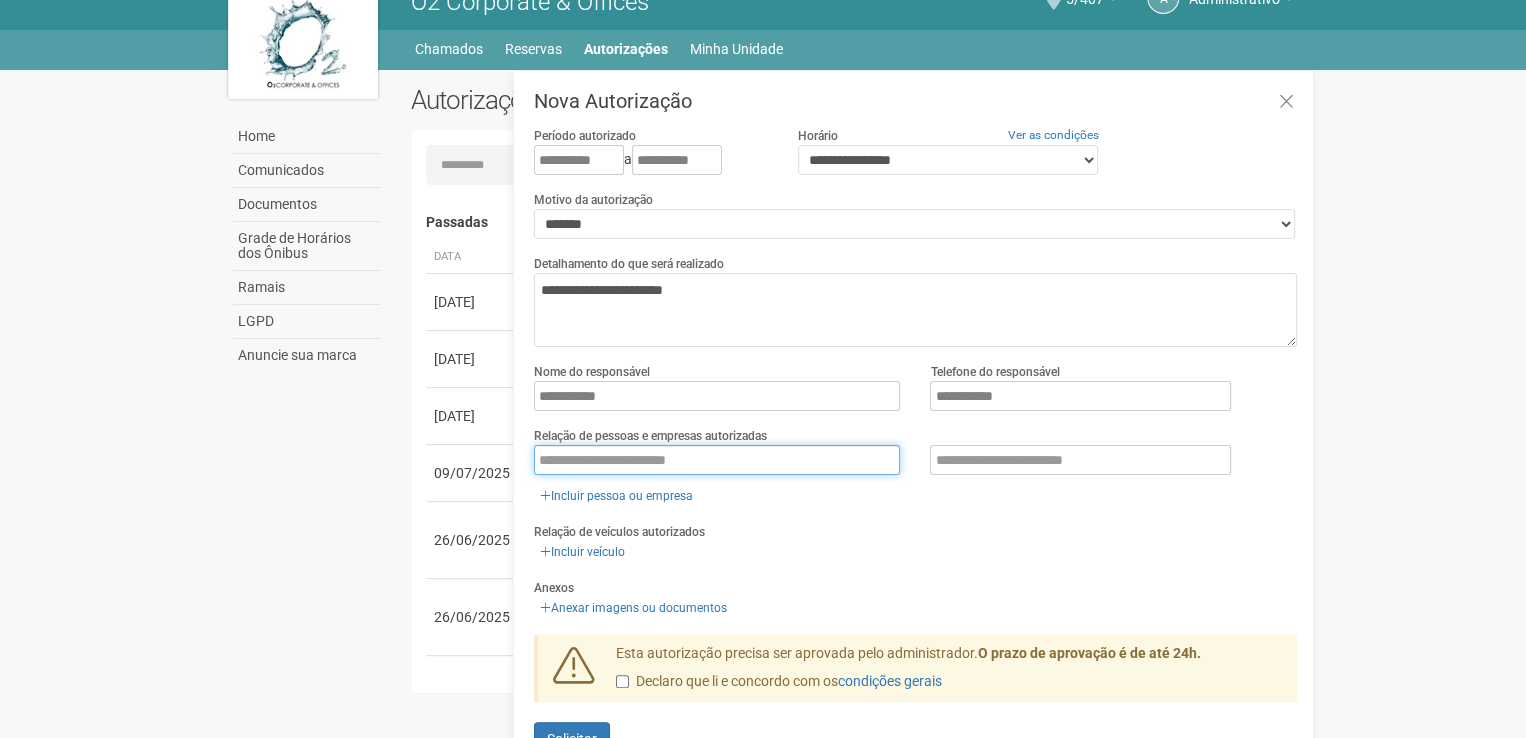 type on "**********" 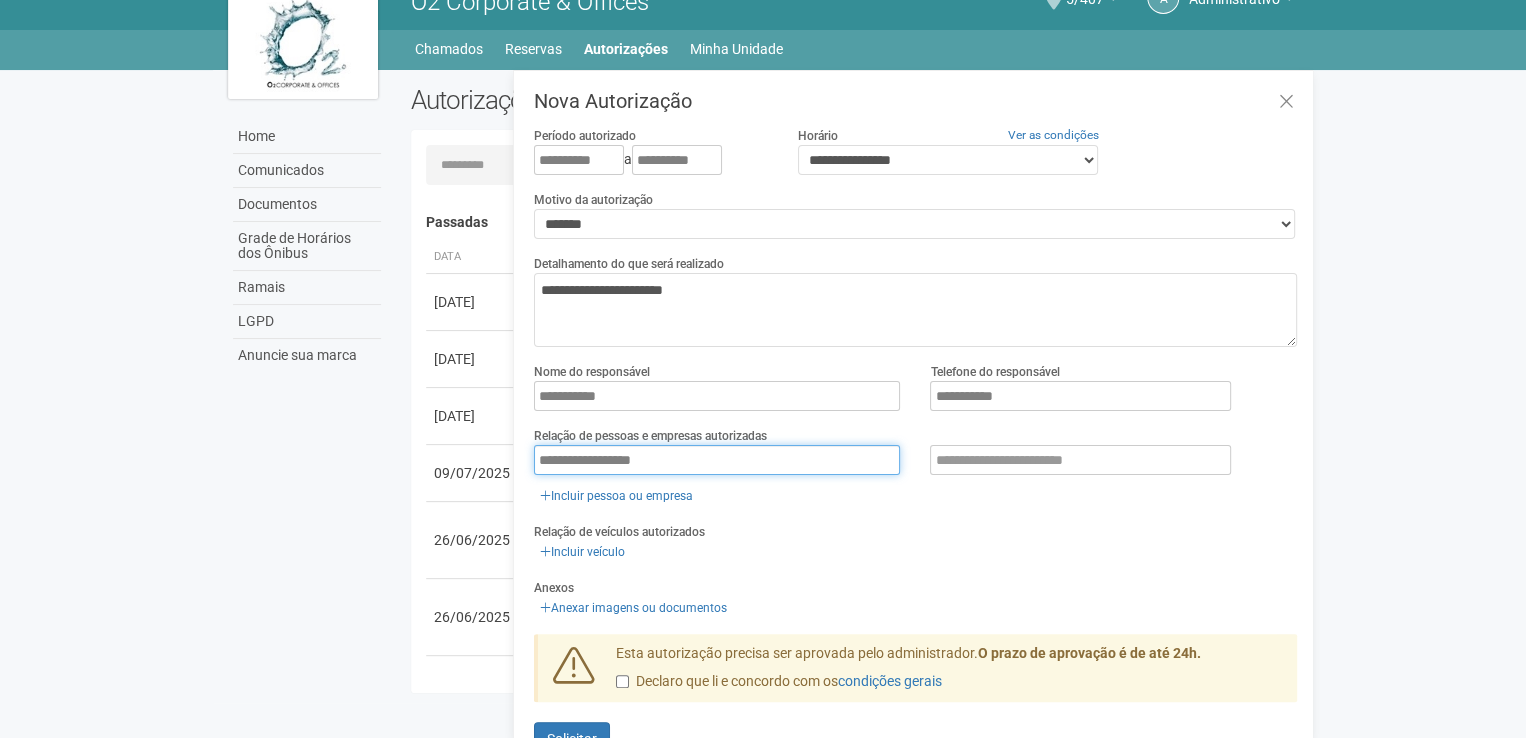 drag, startPoint x: 692, startPoint y: 458, endPoint x: 246, endPoint y: 392, distance: 450.85696 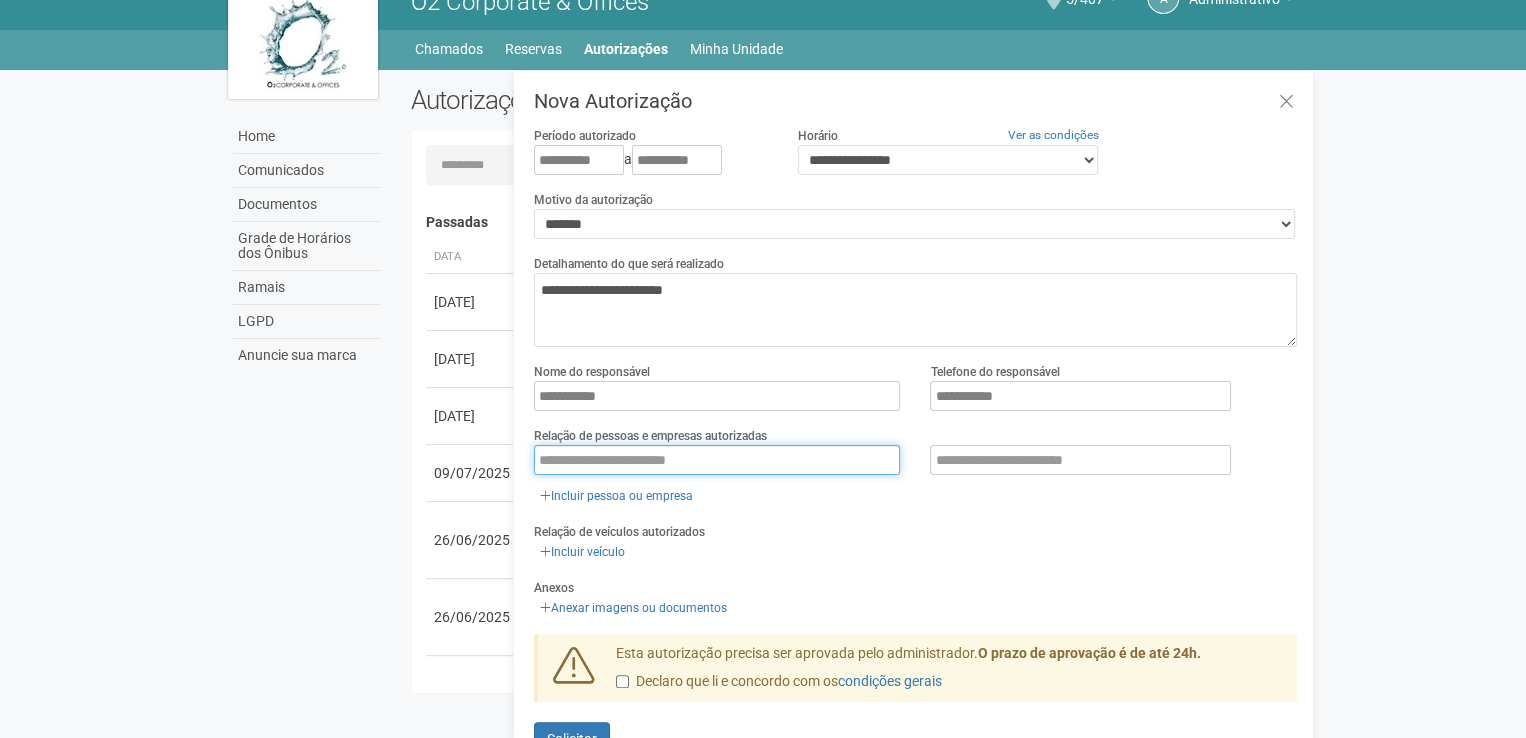 click at bounding box center [717, 460] 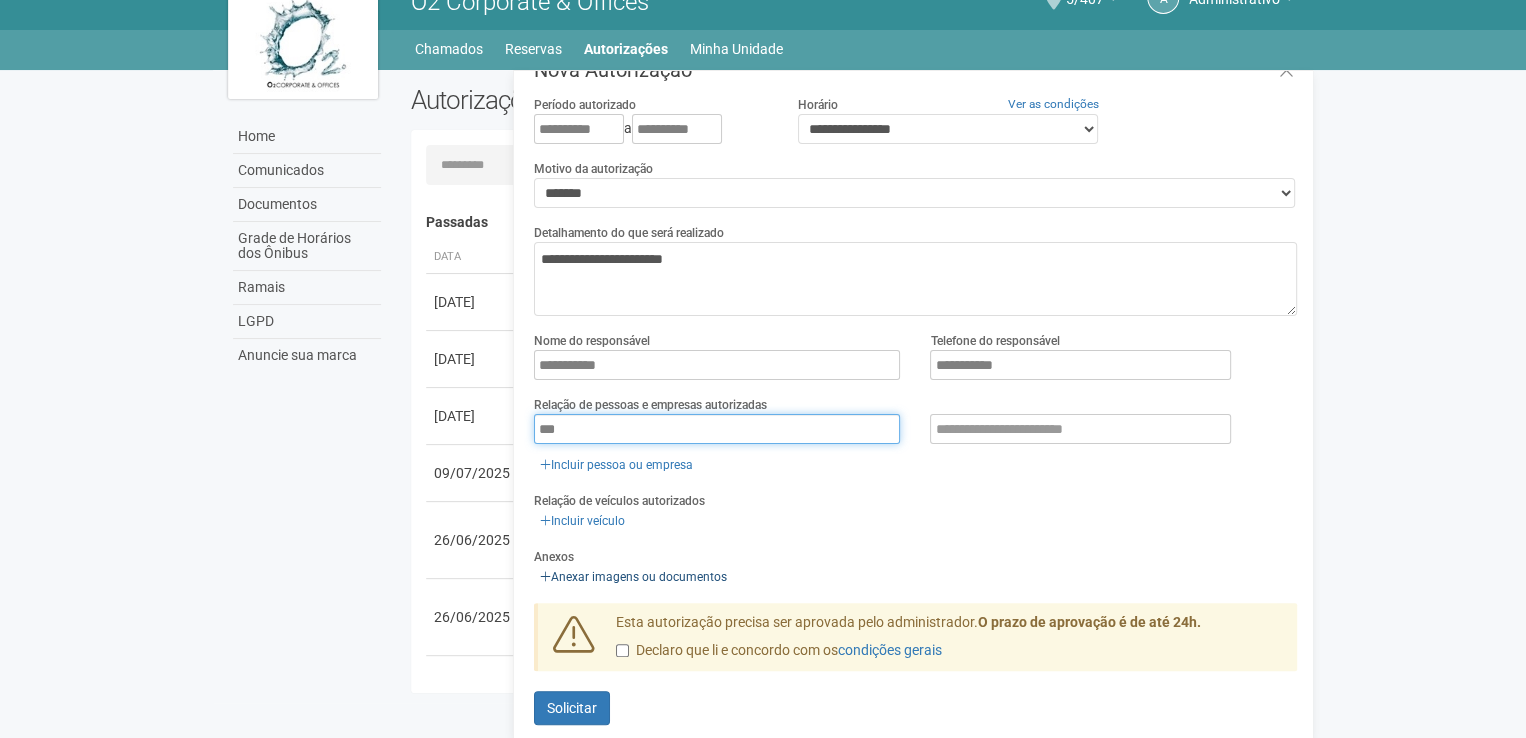 scroll, scrollTop: 47, scrollLeft: 0, axis: vertical 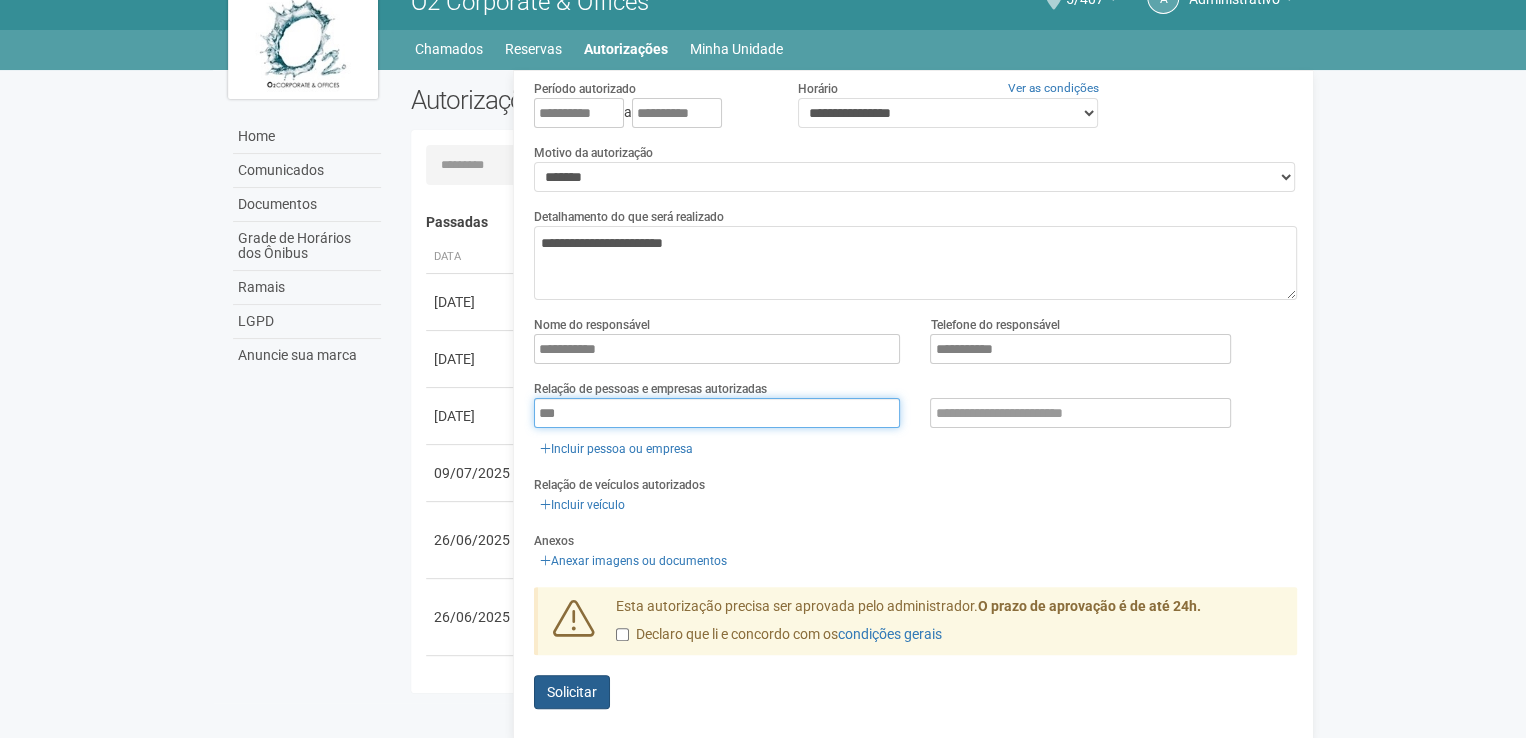 type on "***" 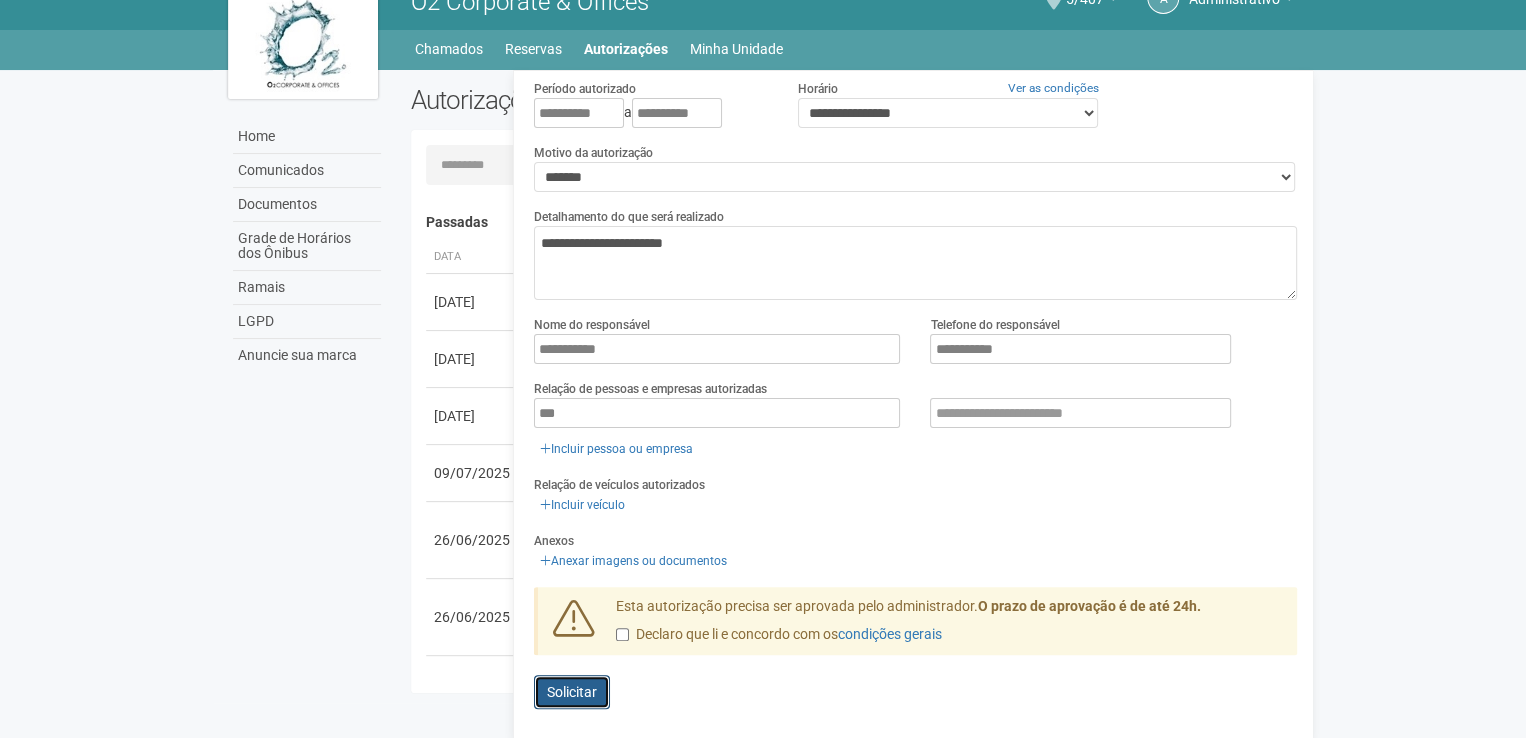 click on "Enviando...
Solicitar" at bounding box center [572, 692] 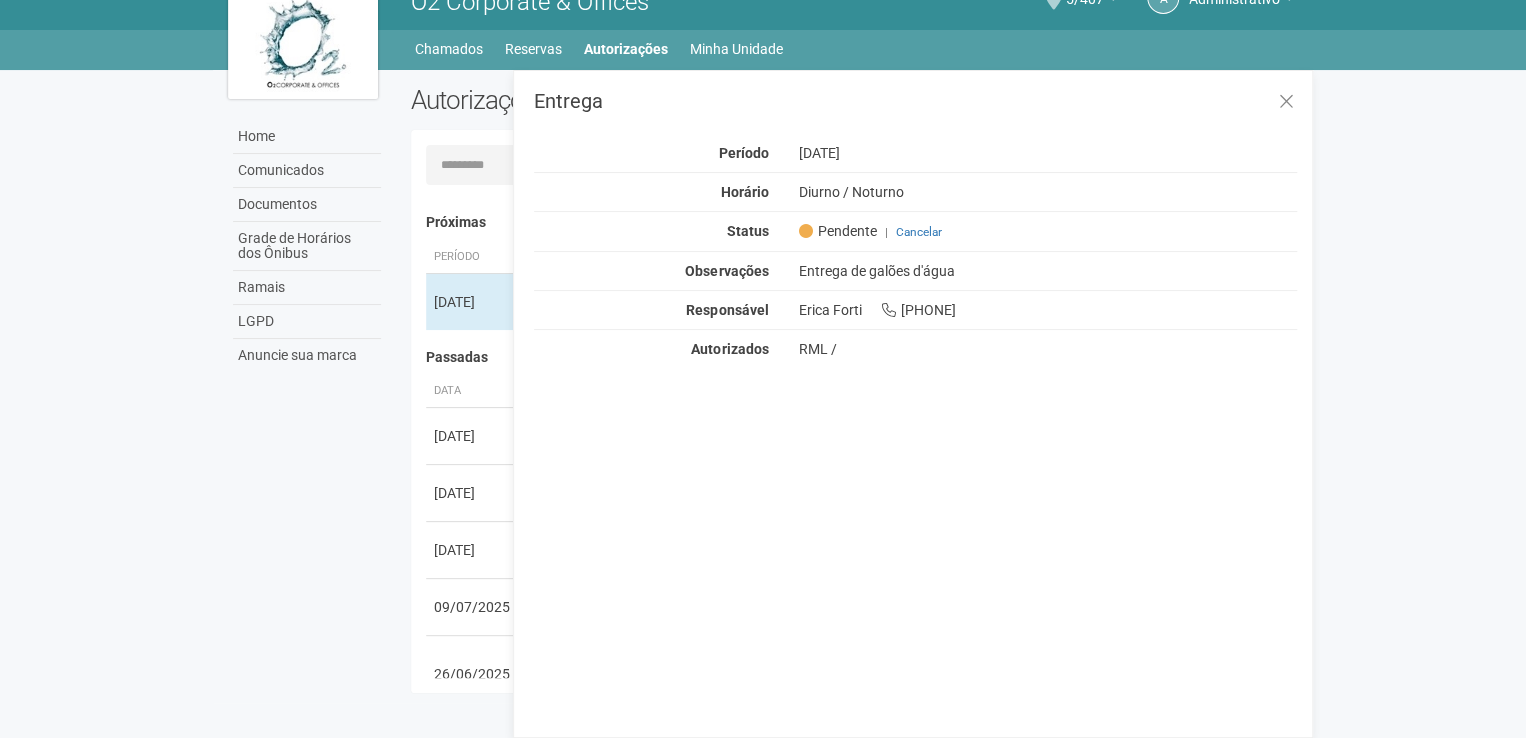 scroll, scrollTop: 0, scrollLeft: 0, axis: both 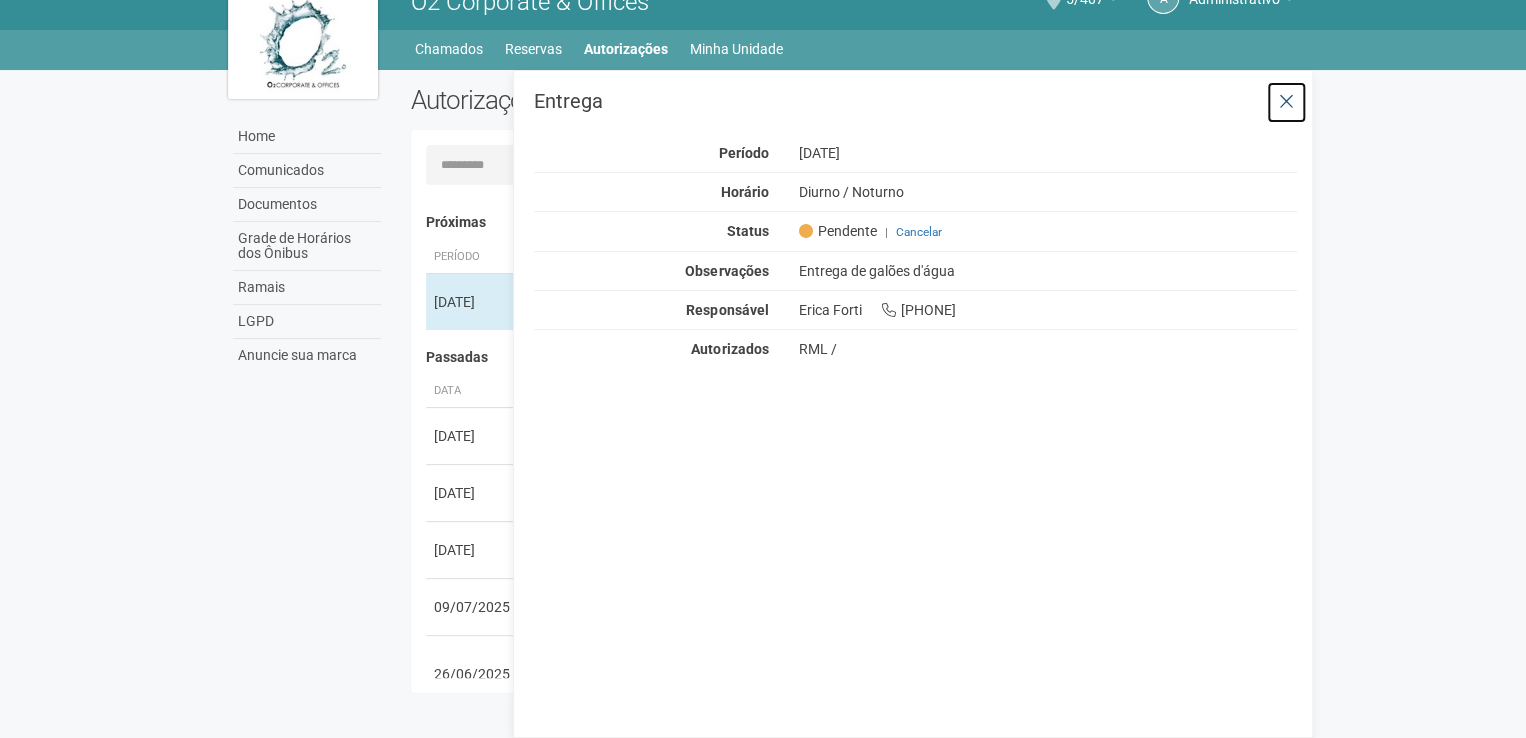 click at bounding box center [1286, 102] 